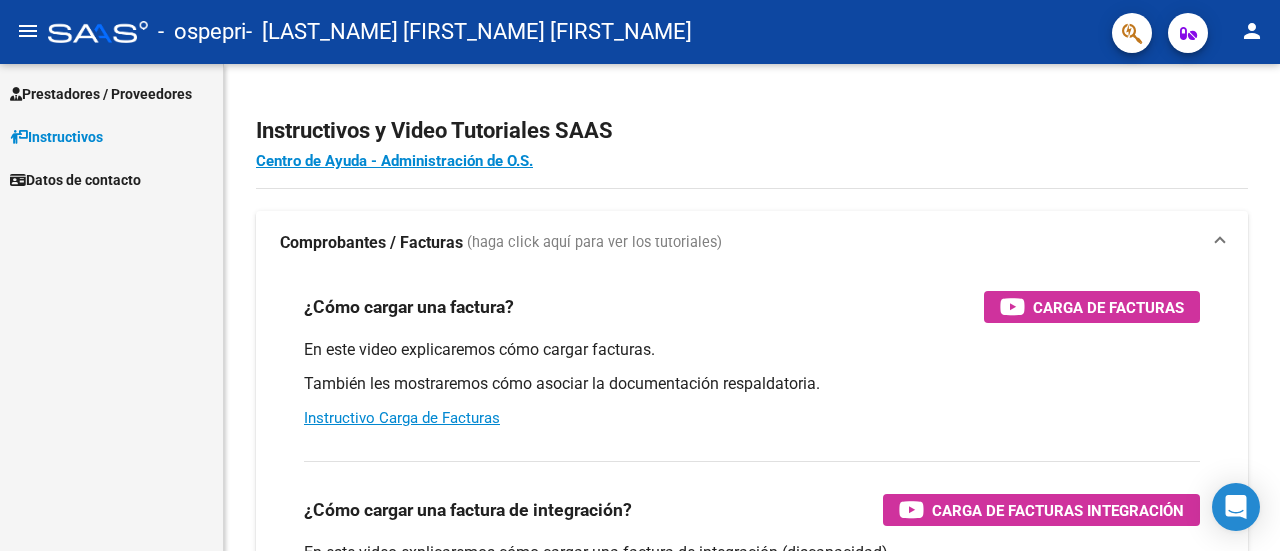 scroll, scrollTop: 0, scrollLeft: 0, axis: both 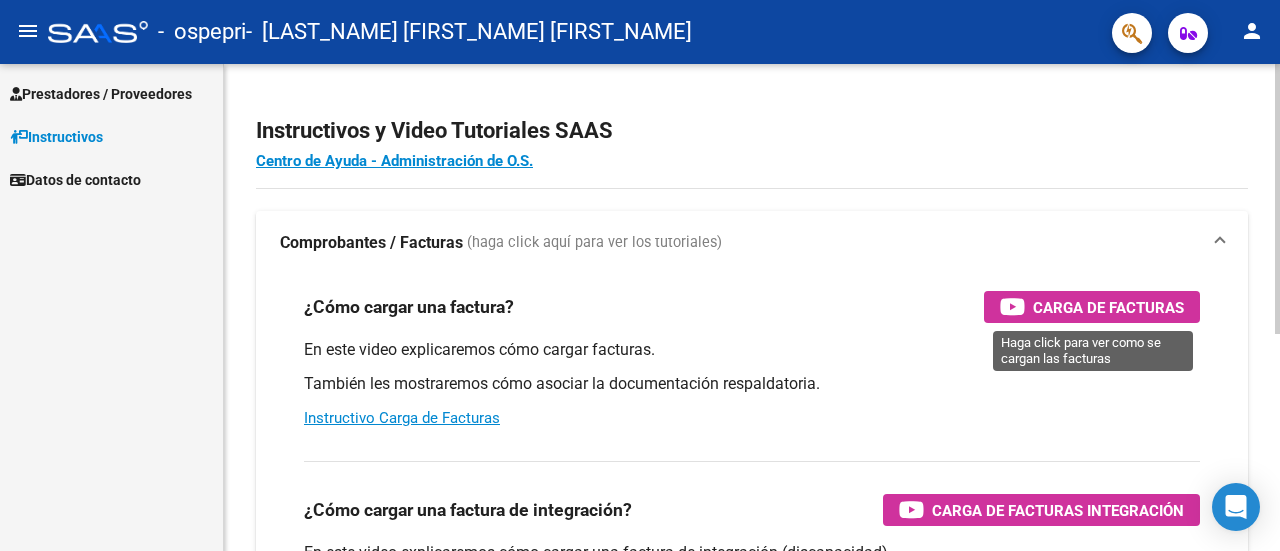 click on "Carga de Facturas" at bounding box center (1108, 307) 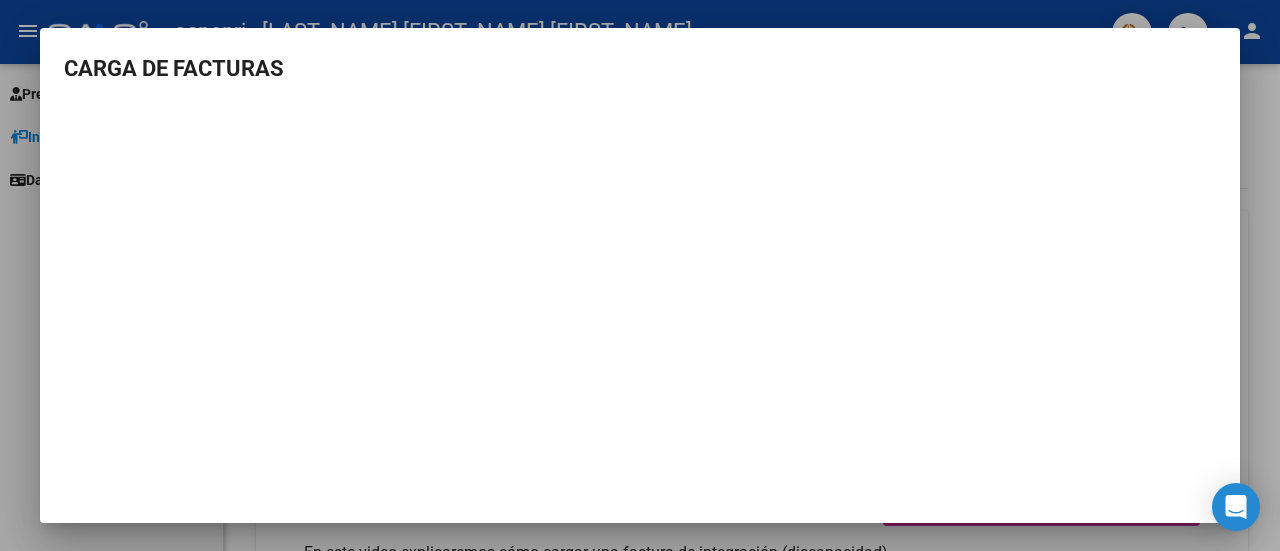 click at bounding box center [640, 275] 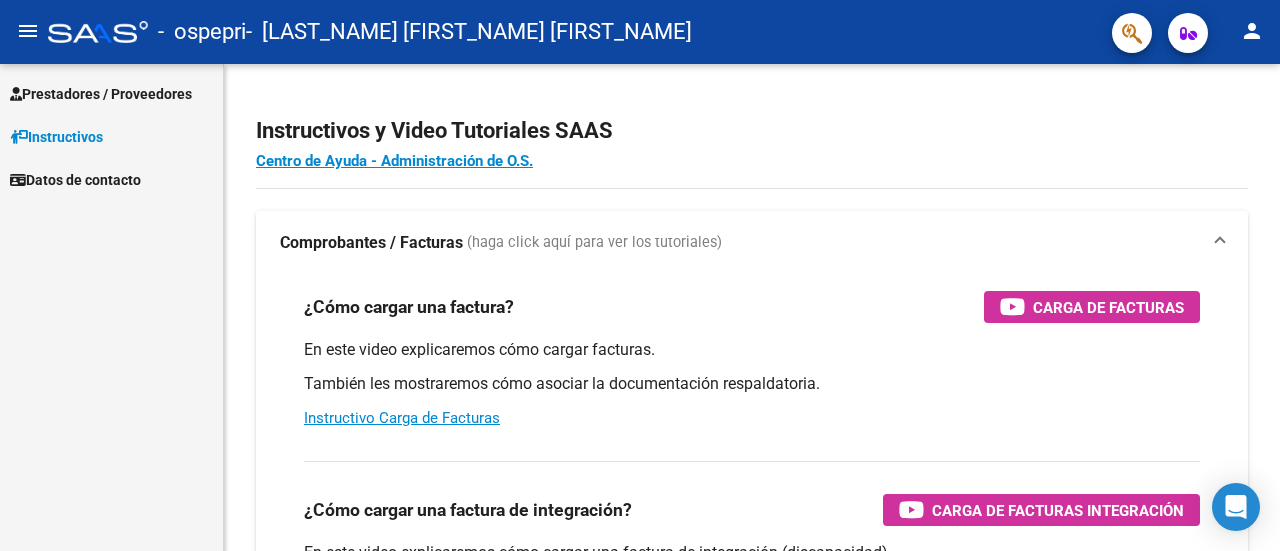 click on "Prestadores / Proveedores" at bounding box center (101, 94) 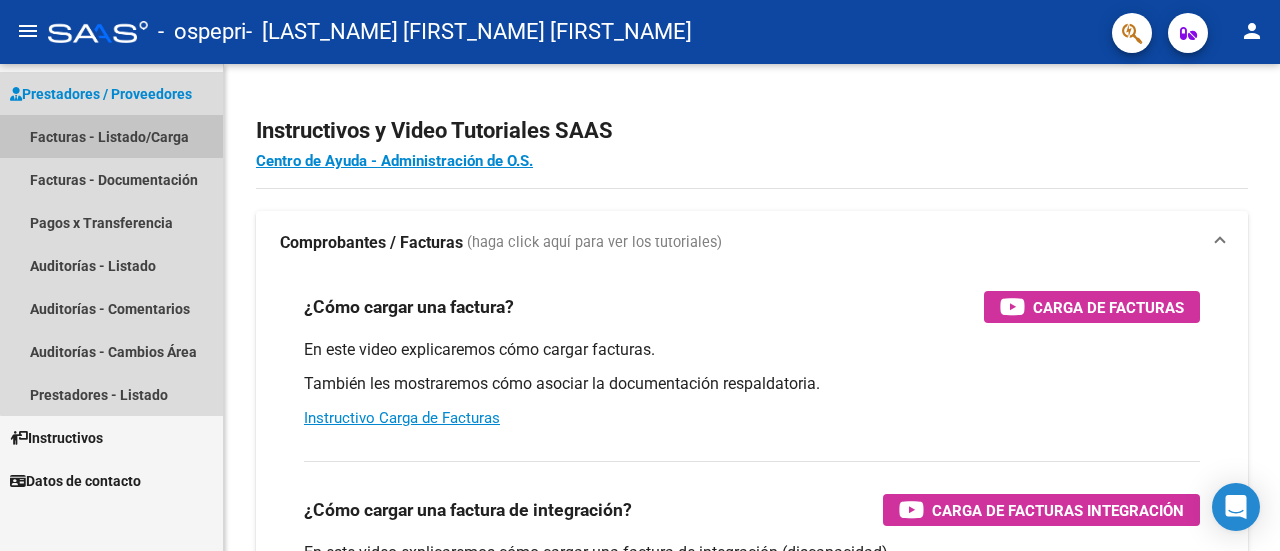 click on "Facturas - Listado/Carga" at bounding box center (111, 136) 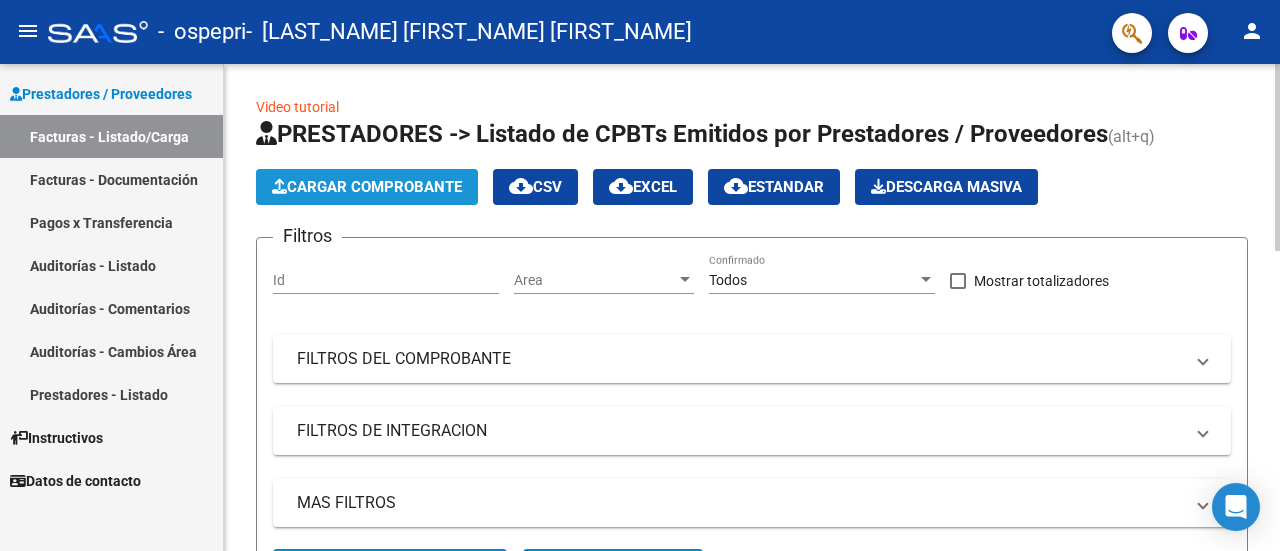click on "Cargar Comprobante" 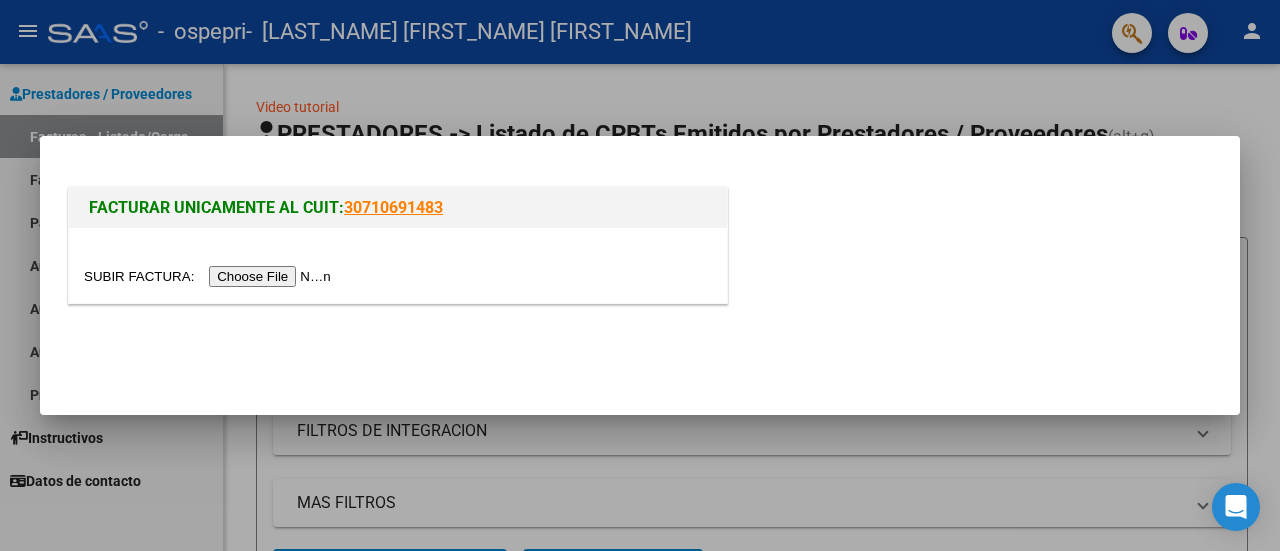 click at bounding box center (210, 276) 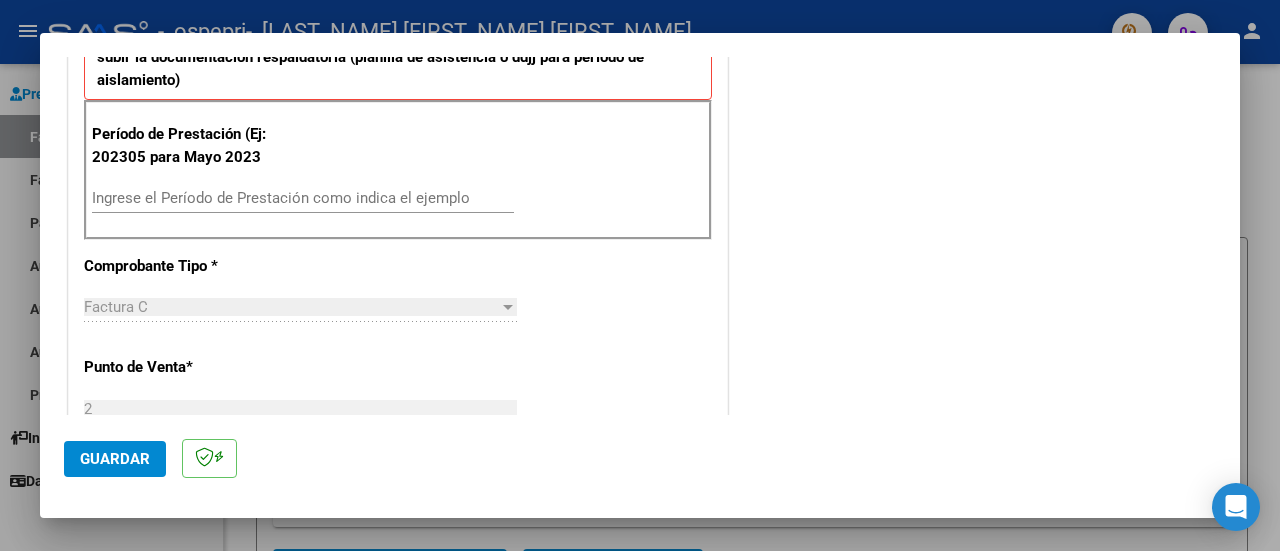 scroll, scrollTop: 600, scrollLeft: 0, axis: vertical 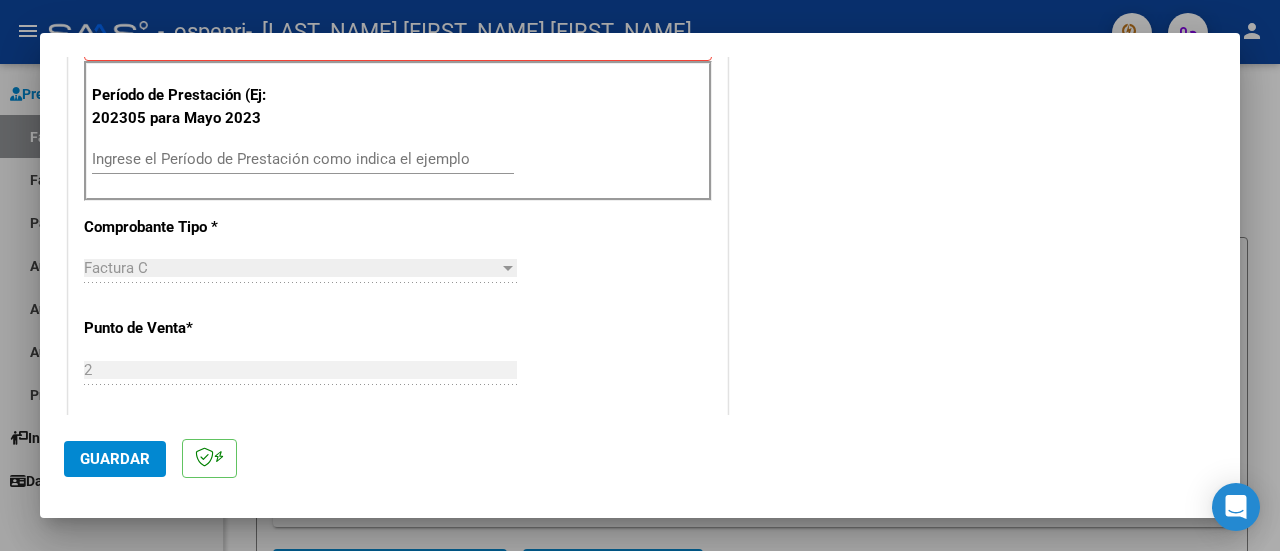 click on "Ingrese el Período de Prestación como indica el ejemplo" at bounding box center [303, 159] 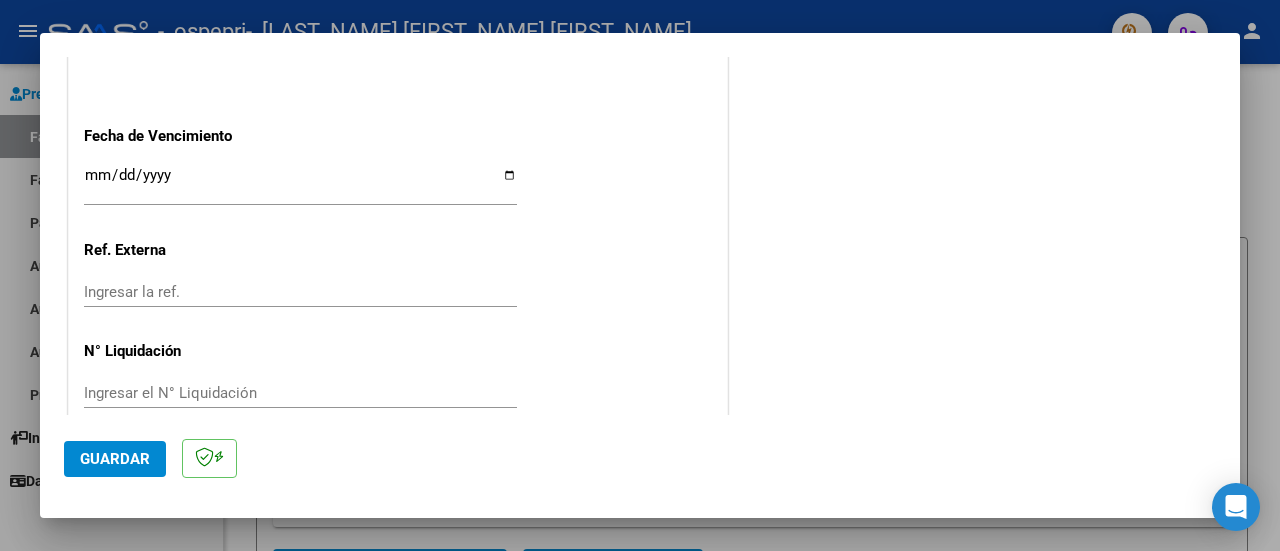 scroll, scrollTop: 1404, scrollLeft: 0, axis: vertical 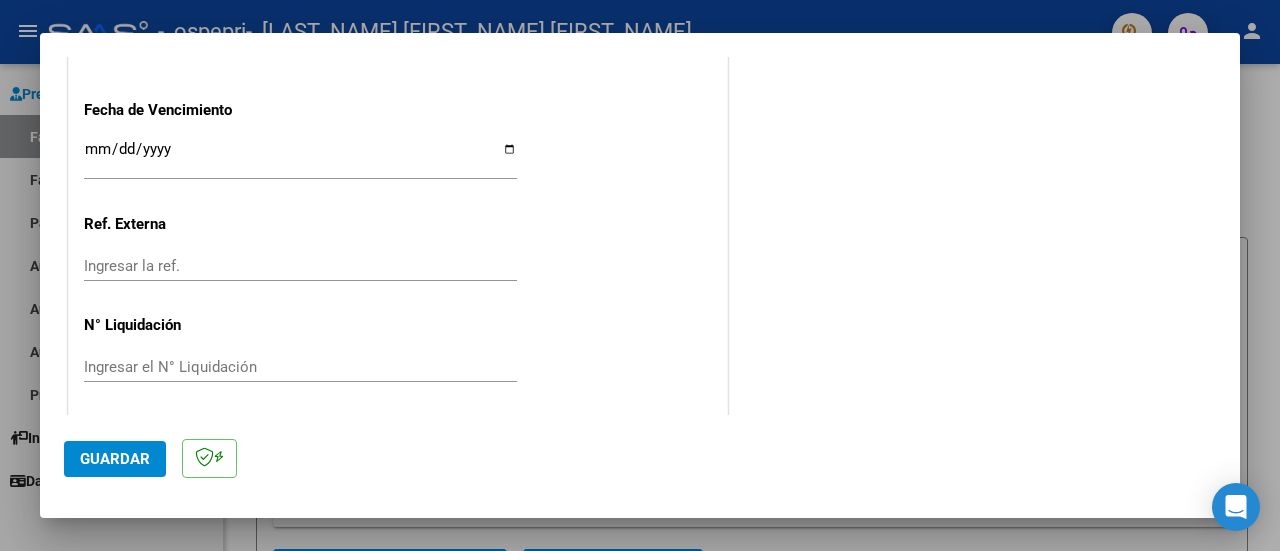 type on "202507" 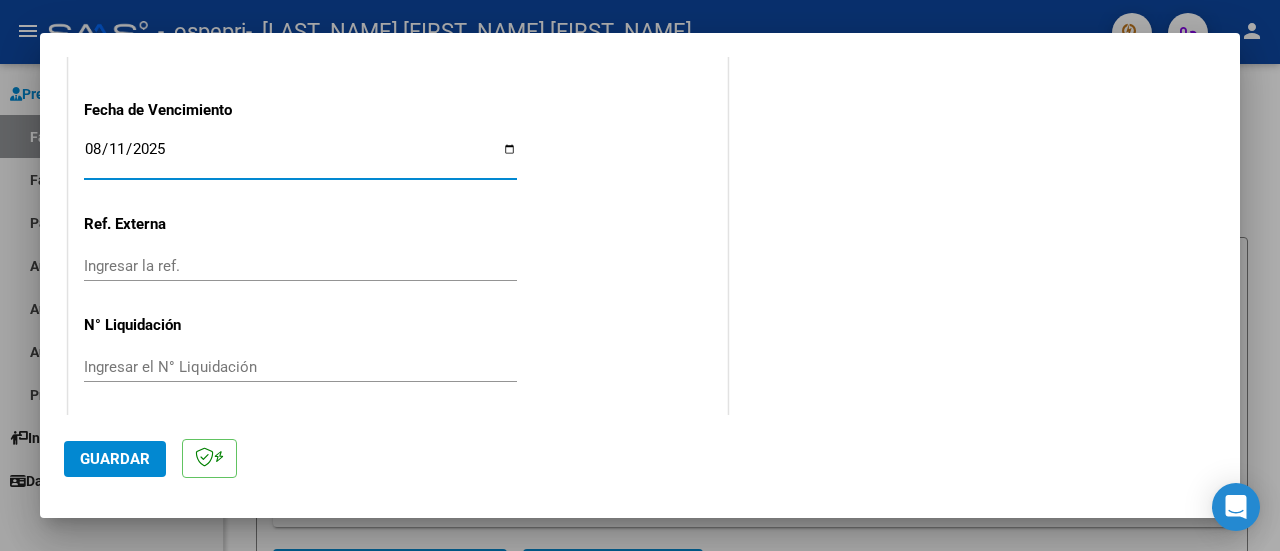type on "2025-08-11" 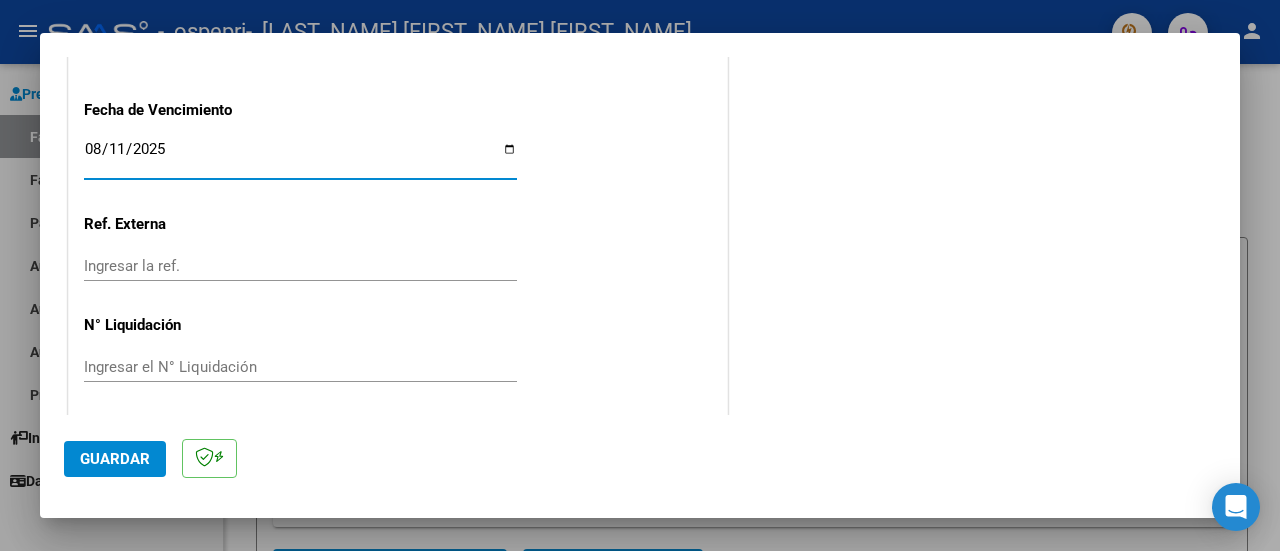 click on "Ingresar el N° Liquidación" 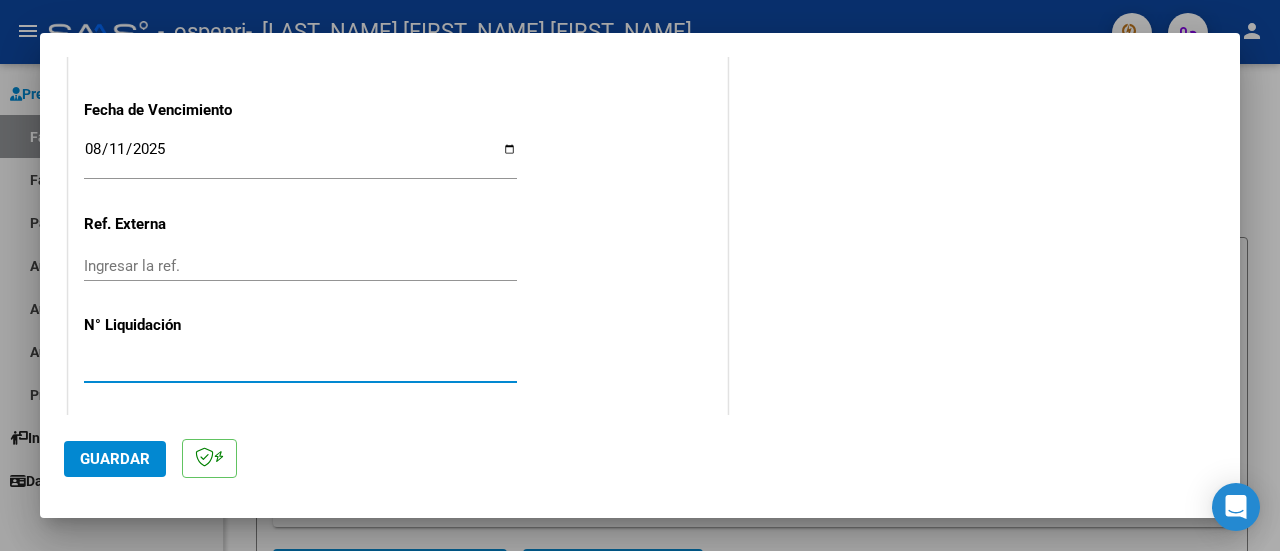 drag, startPoint x: 204, startPoint y: 364, endPoint x: 141, endPoint y: 461, distance: 115.66331 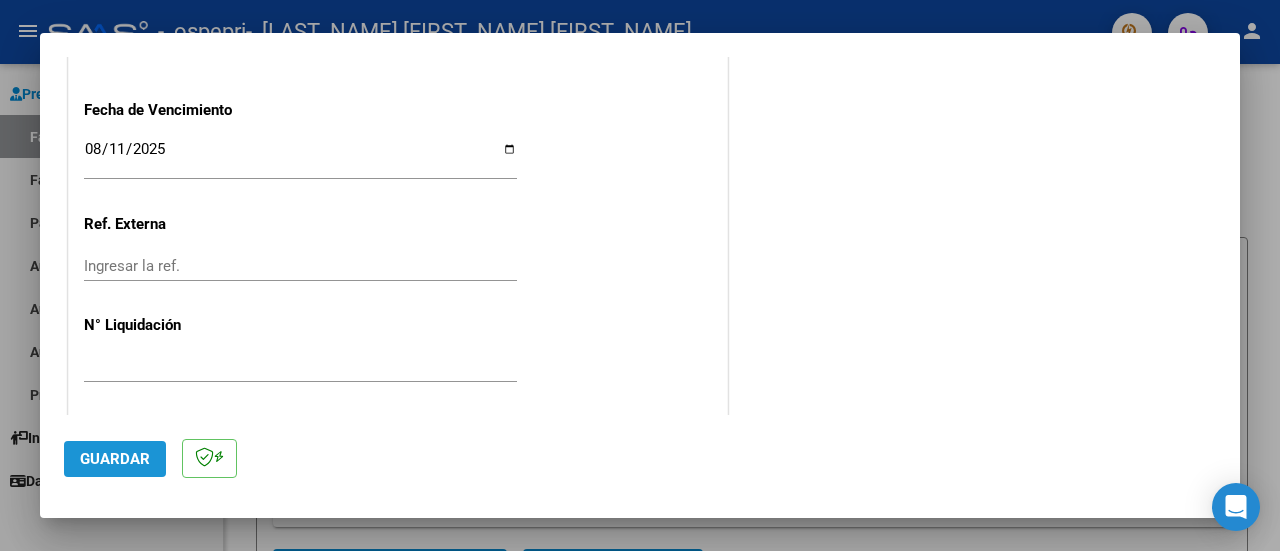 drag, startPoint x: 139, startPoint y: 463, endPoint x: 130, endPoint y: 435, distance: 29.410883 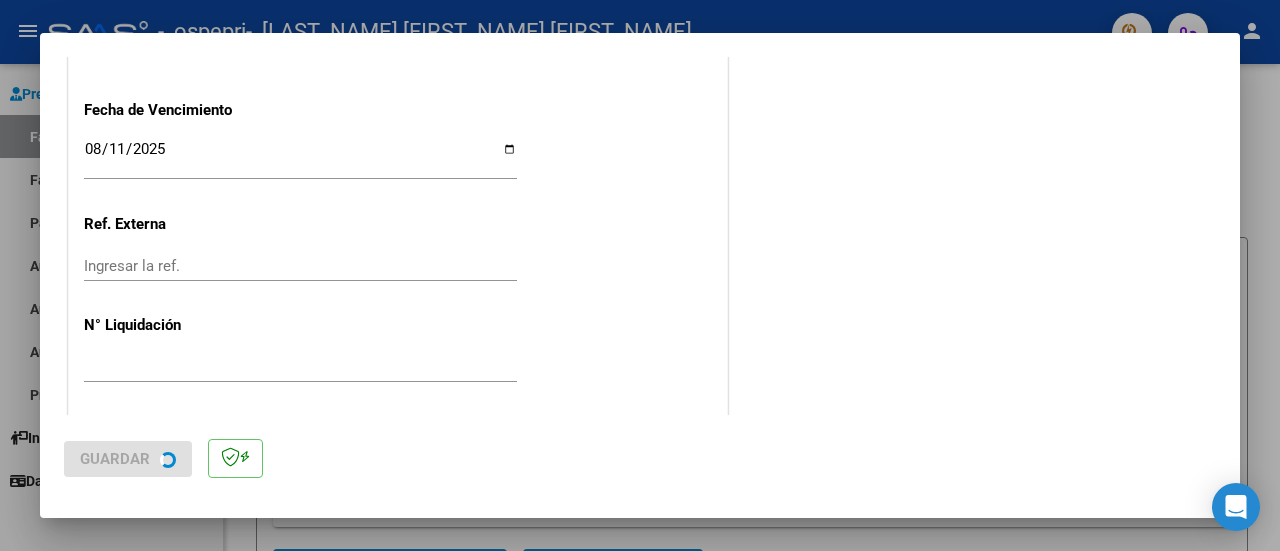 scroll, scrollTop: 0, scrollLeft: 0, axis: both 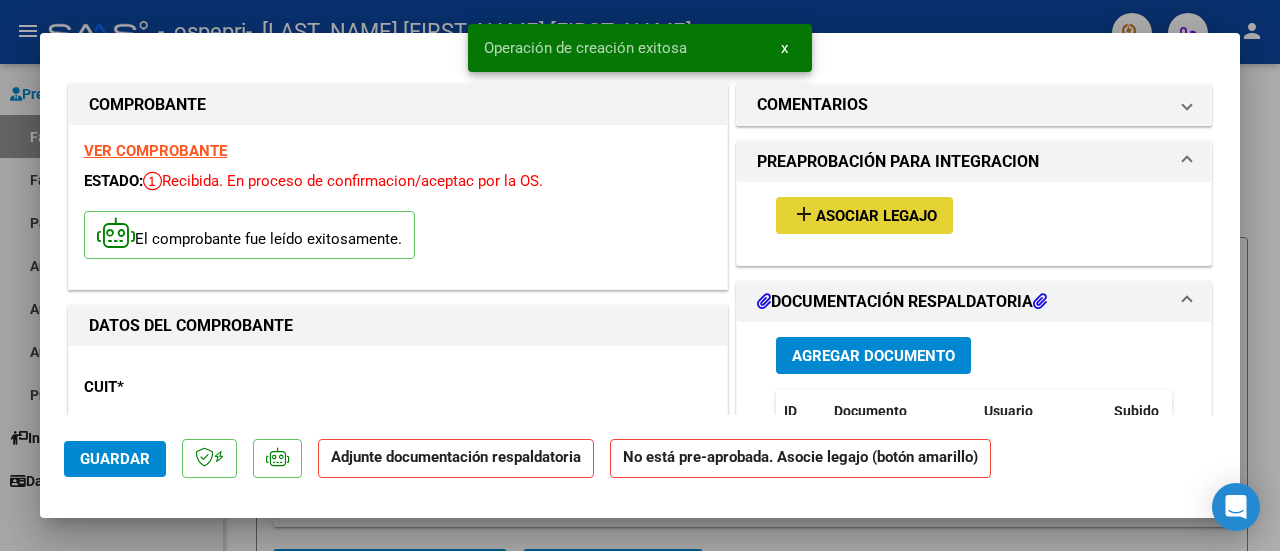 click on "Asociar Legajo" at bounding box center (876, 216) 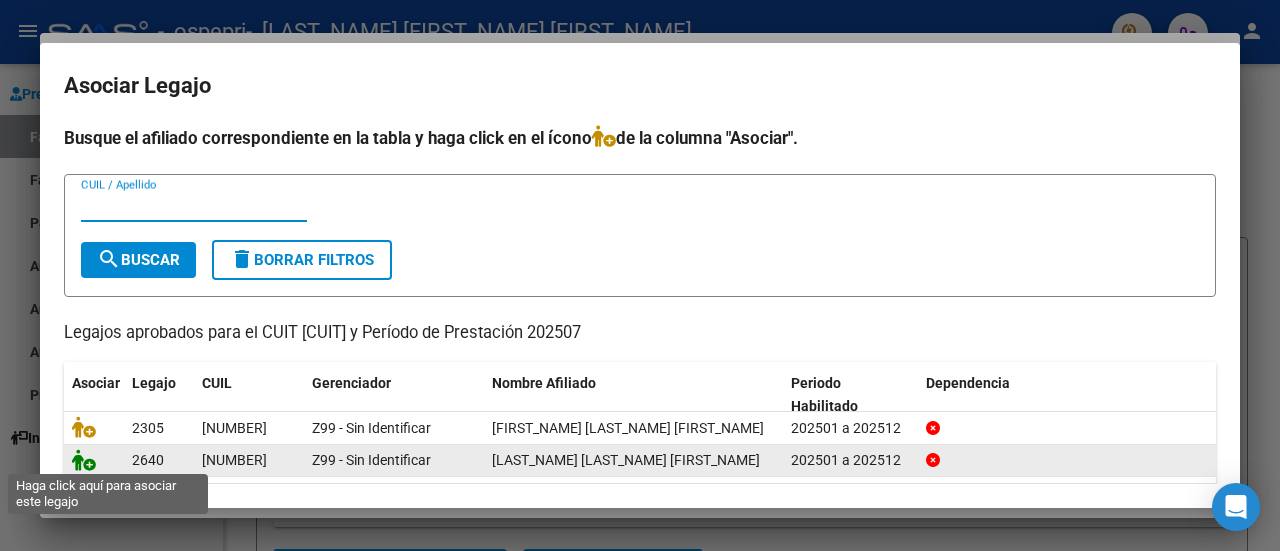 click 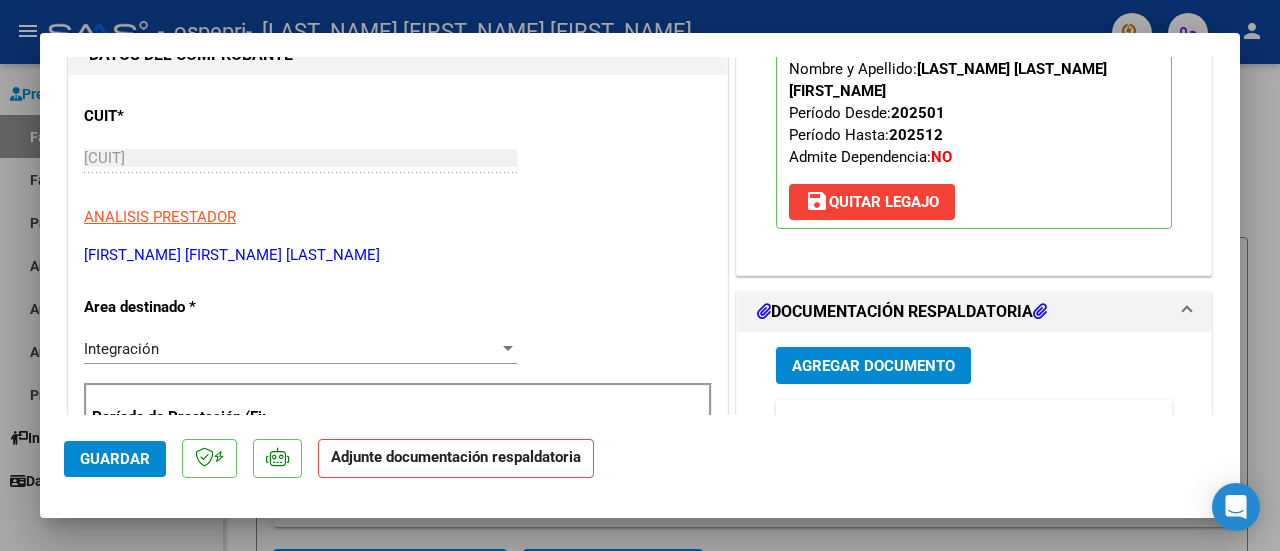scroll, scrollTop: 300, scrollLeft: 0, axis: vertical 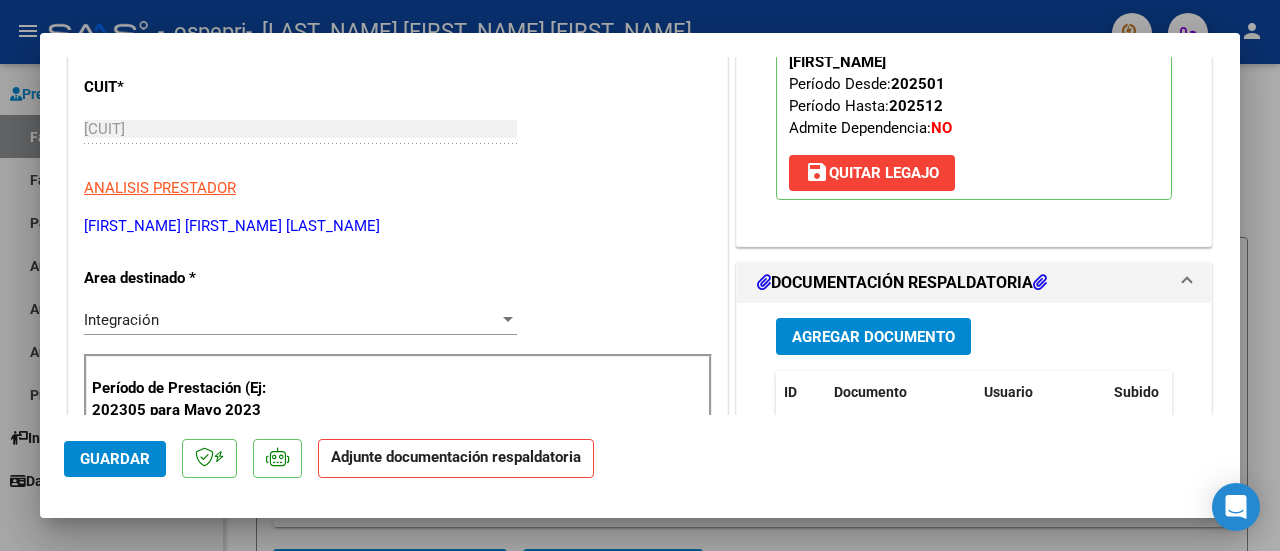click on "Agregar Documento" at bounding box center (873, 337) 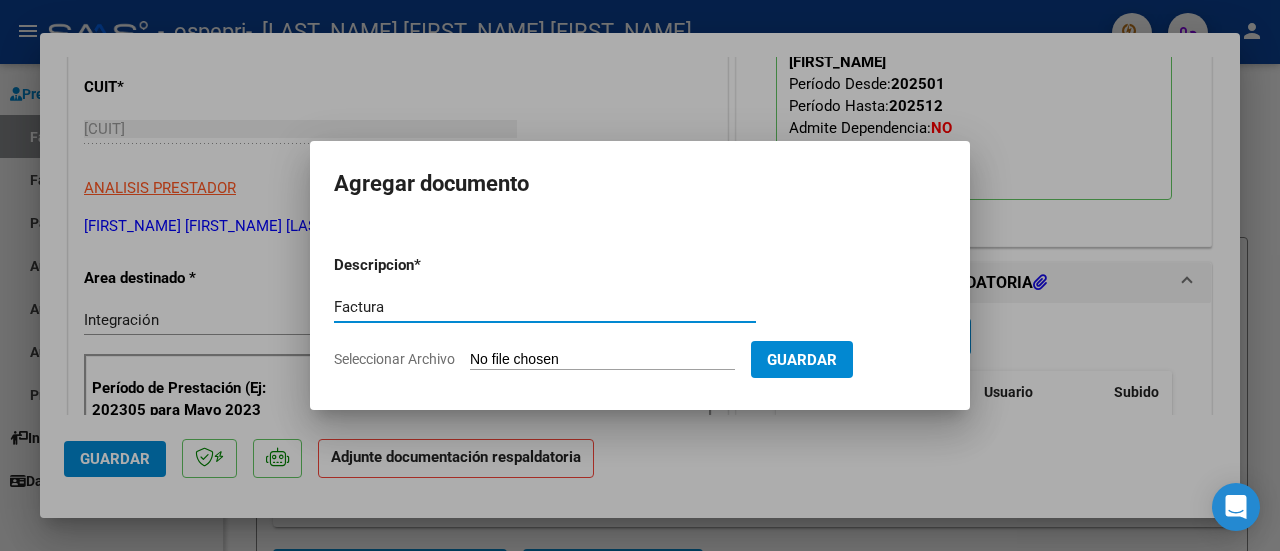 type on "Factura" 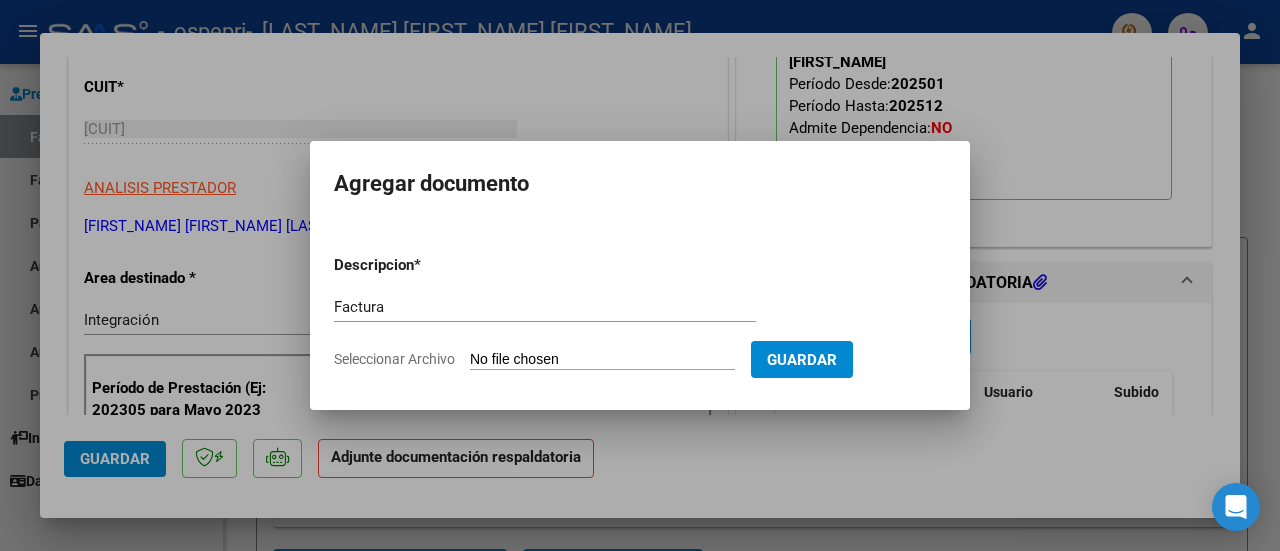 type on "C:\fakepath\[NUMBER]_[NUMBER]_[NUMBER]_[NUMBER].pdf" 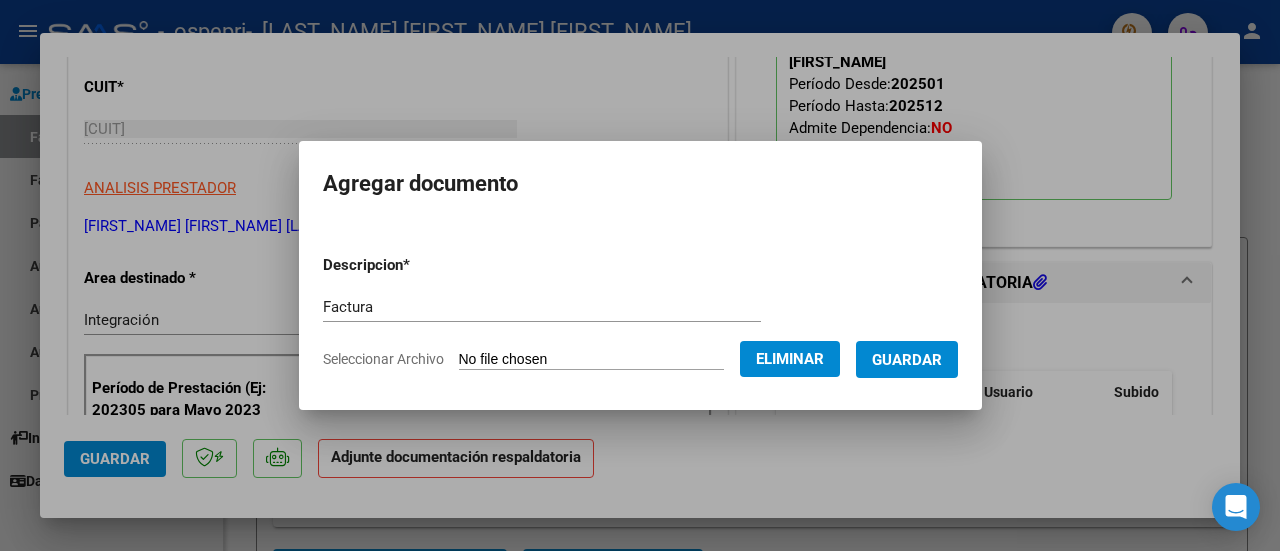 click on "Guardar" at bounding box center [907, 359] 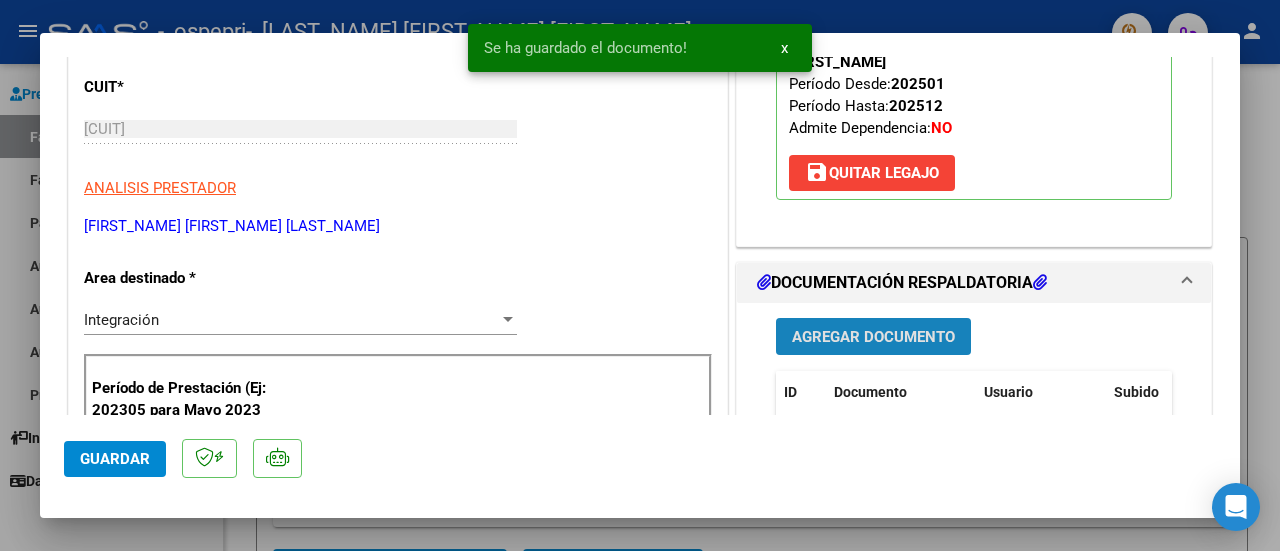click on "Agregar Documento" at bounding box center (873, 337) 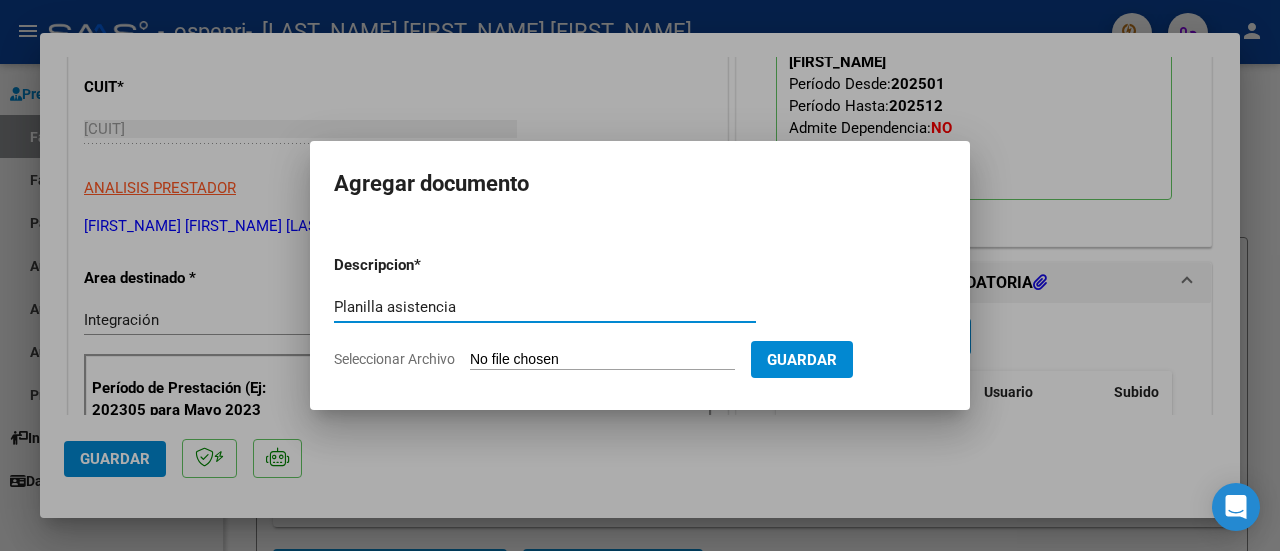 type on "Planilla asistencia" 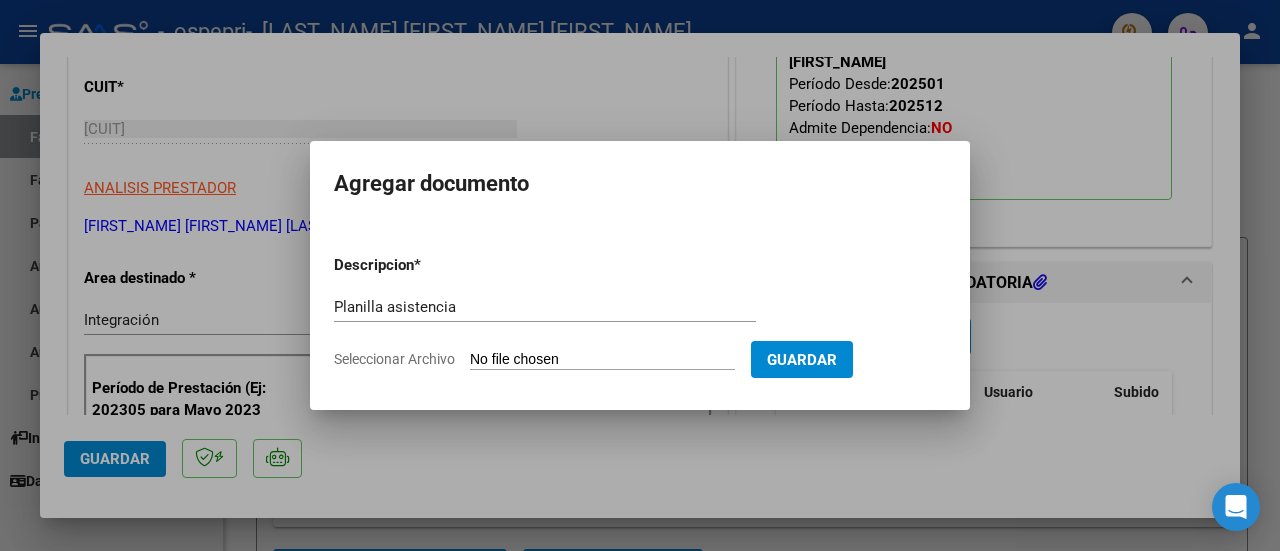 type on "C:\fakepath\Planilla asist [CITY] julio 25.pdf" 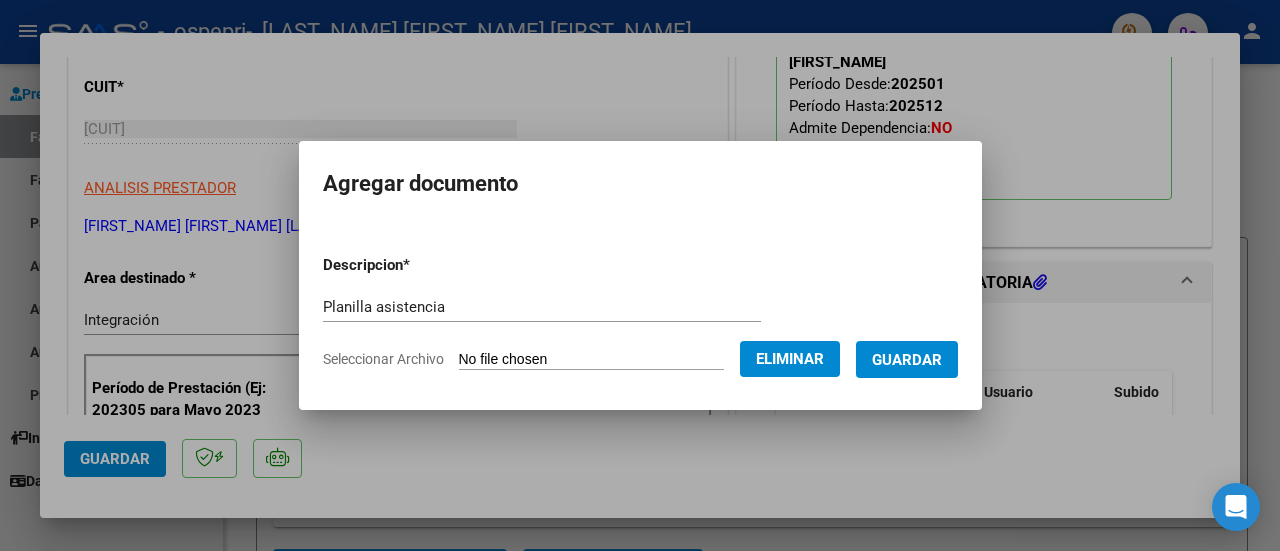 click on "Guardar" at bounding box center (907, 360) 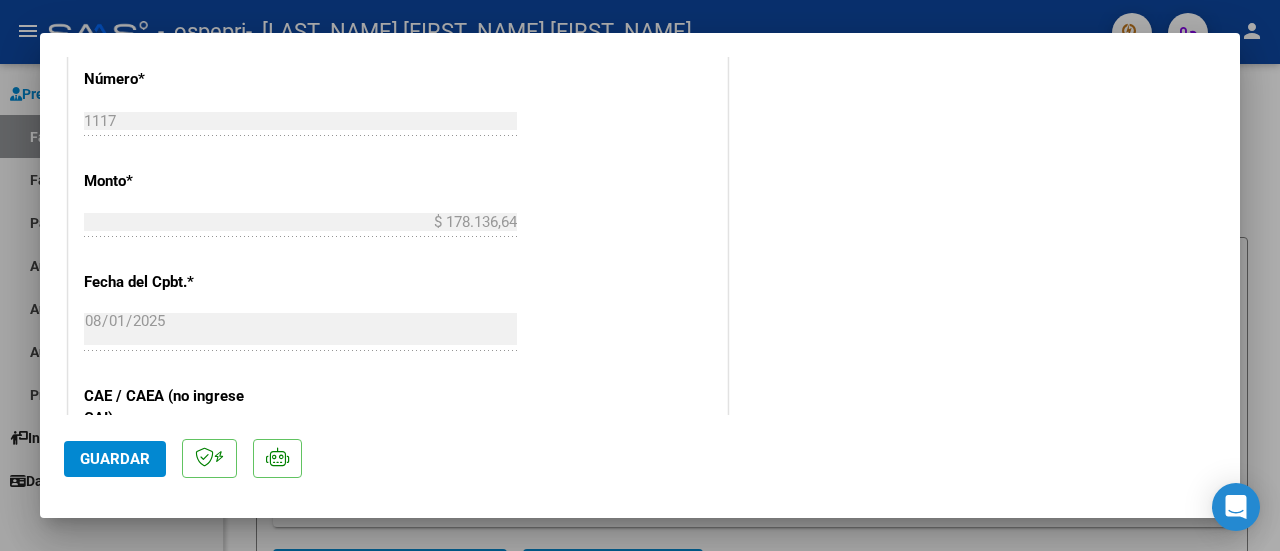 scroll, scrollTop: 1000, scrollLeft: 0, axis: vertical 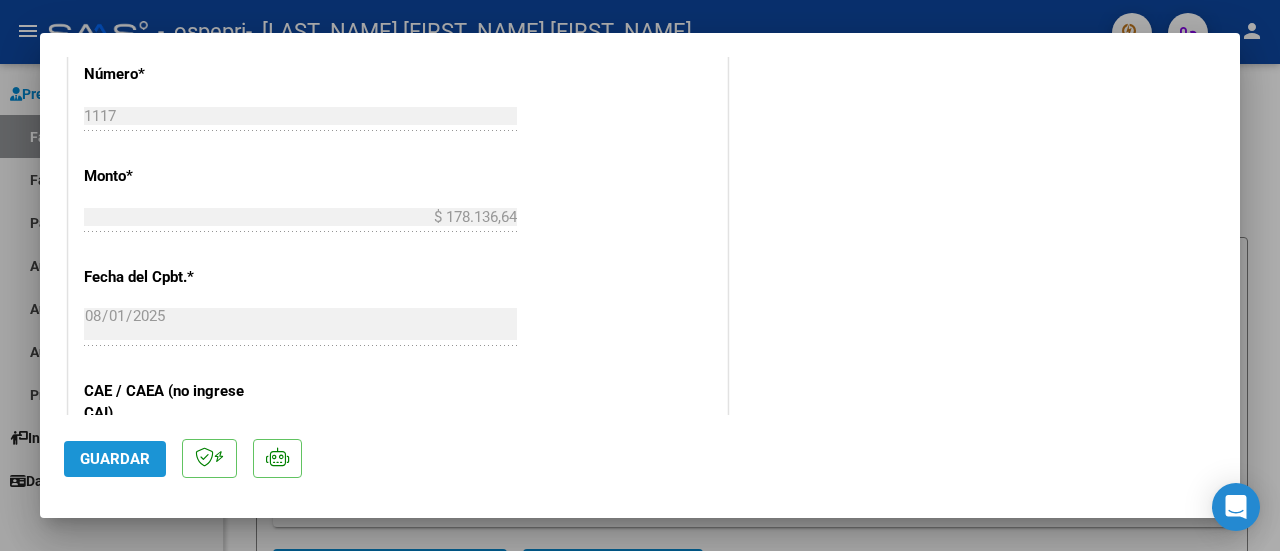 click on "Guardar" 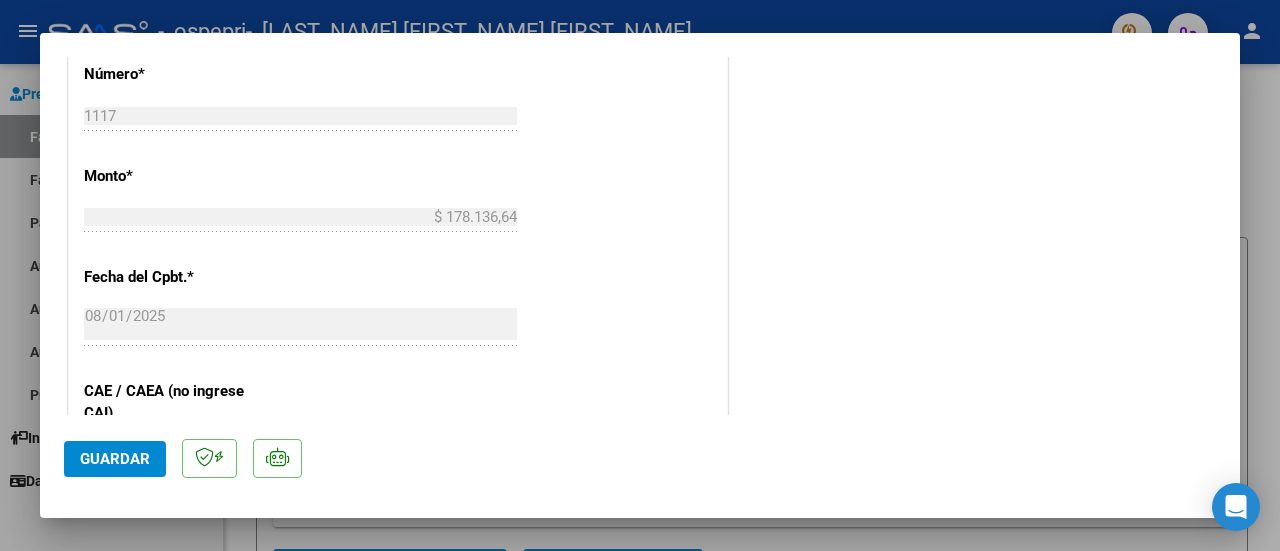 click at bounding box center [640, 275] 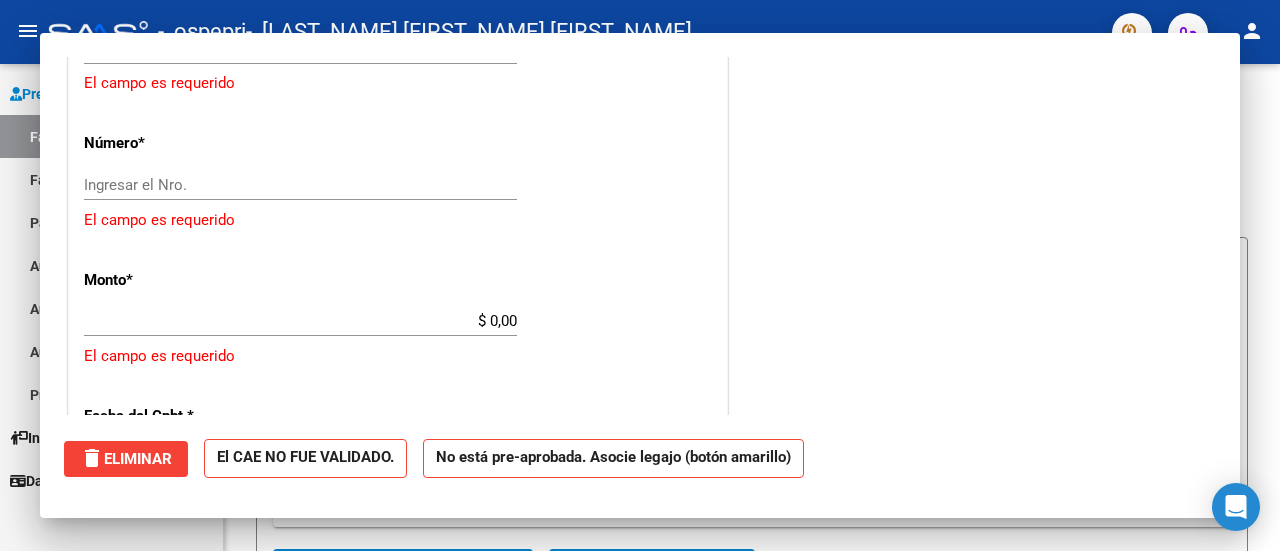 scroll, scrollTop: 0, scrollLeft: 0, axis: both 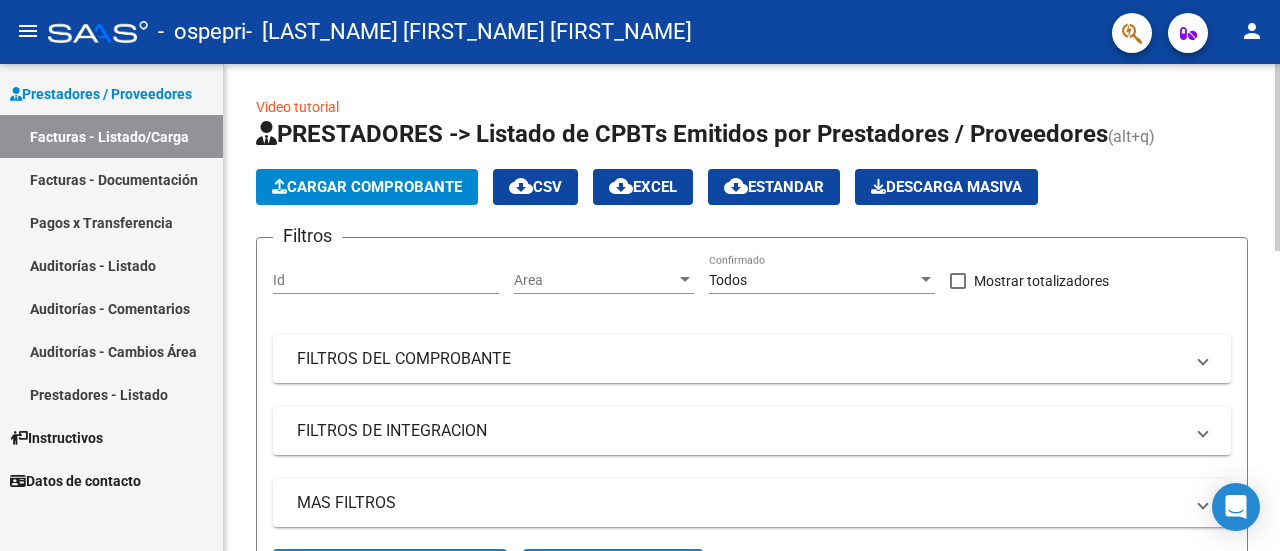 click 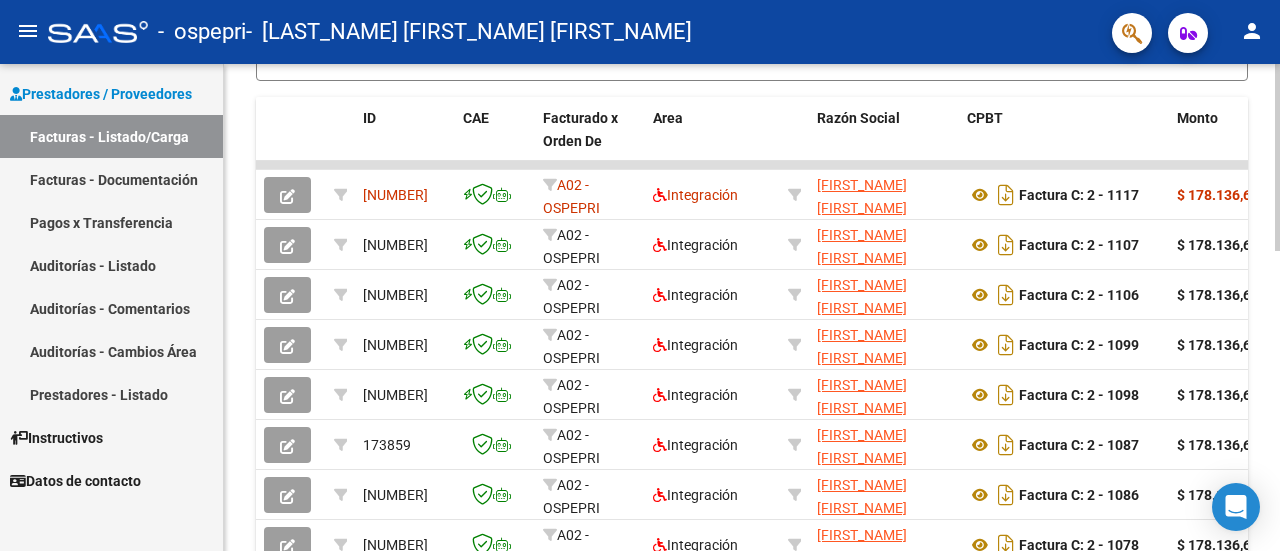 scroll, scrollTop: 527, scrollLeft: 0, axis: vertical 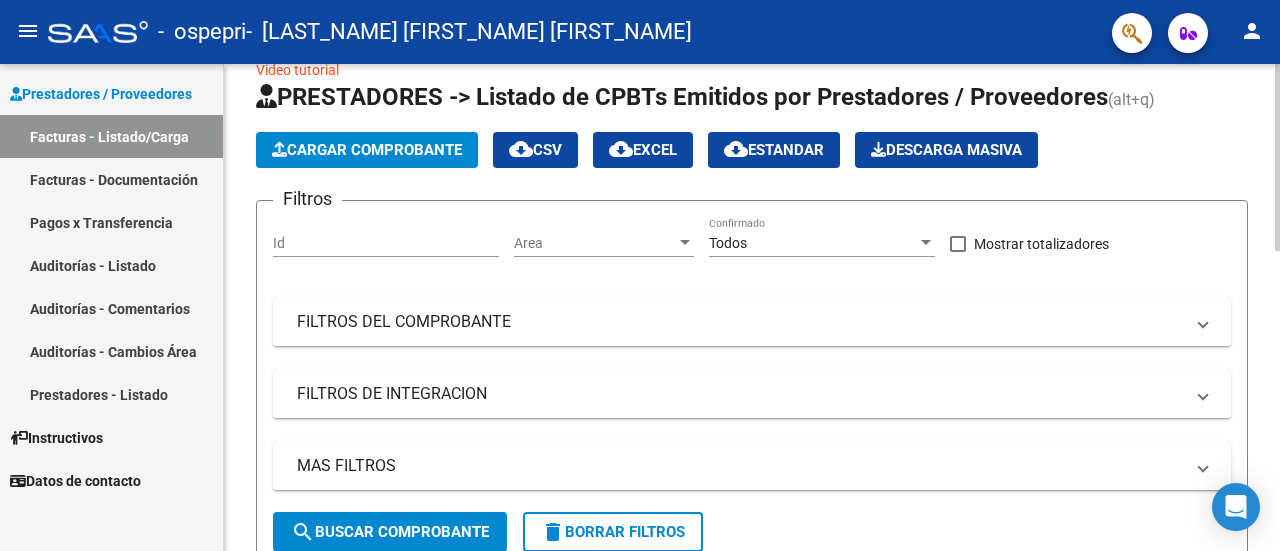 click 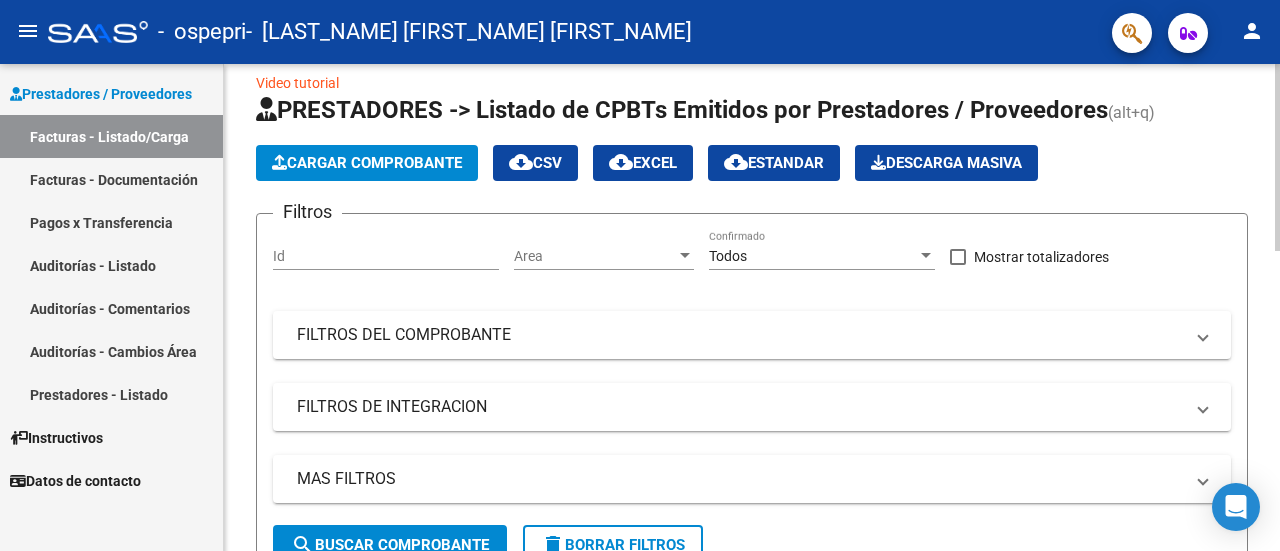 click on "Cargar Comprobante" 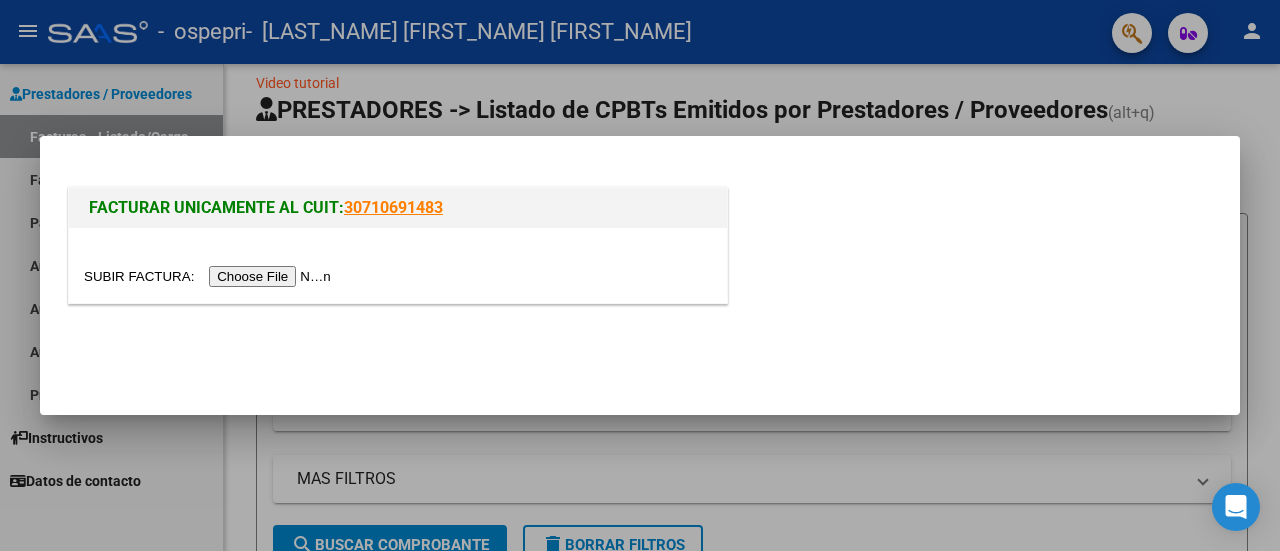 click at bounding box center [210, 276] 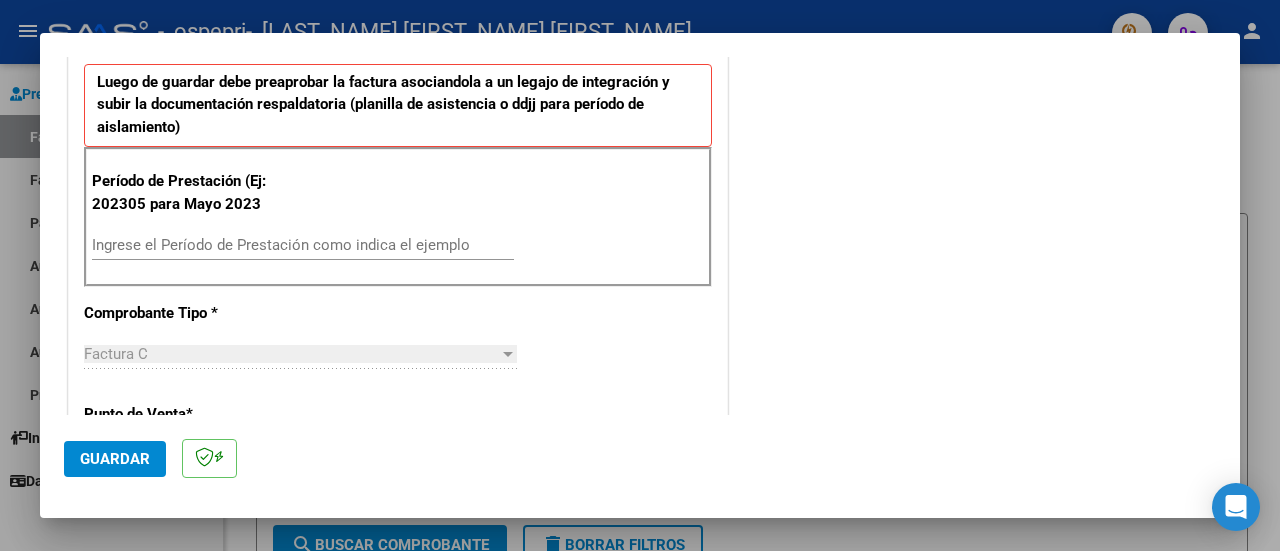 scroll, scrollTop: 540, scrollLeft: 0, axis: vertical 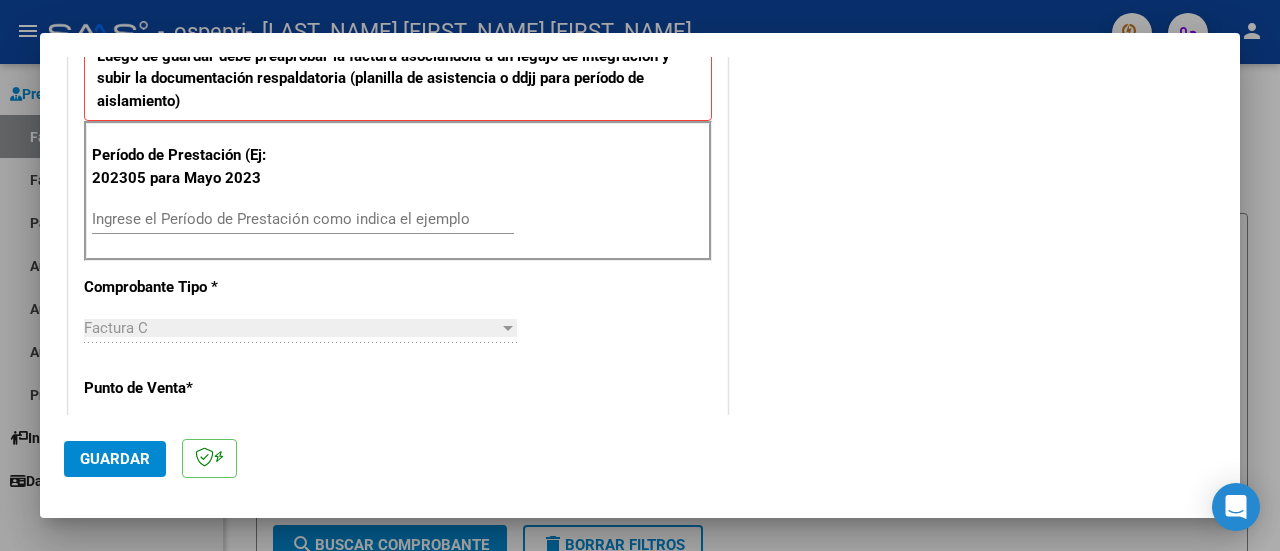 click on "Ingrese el Período de Prestación como indica el ejemplo" at bounding box center [303, 219] 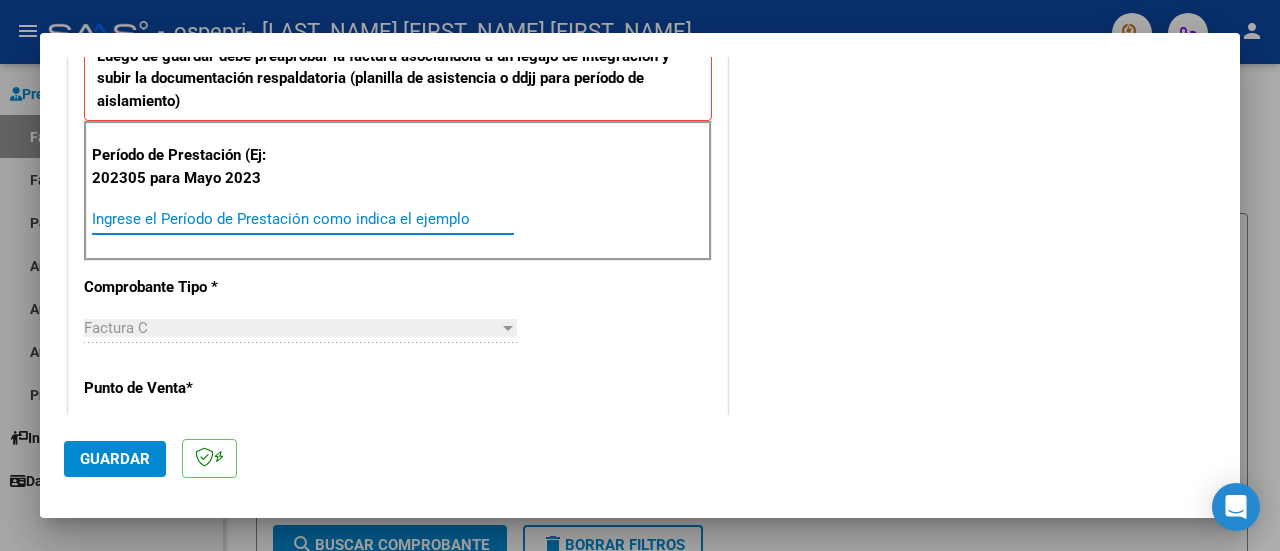 type on "1" 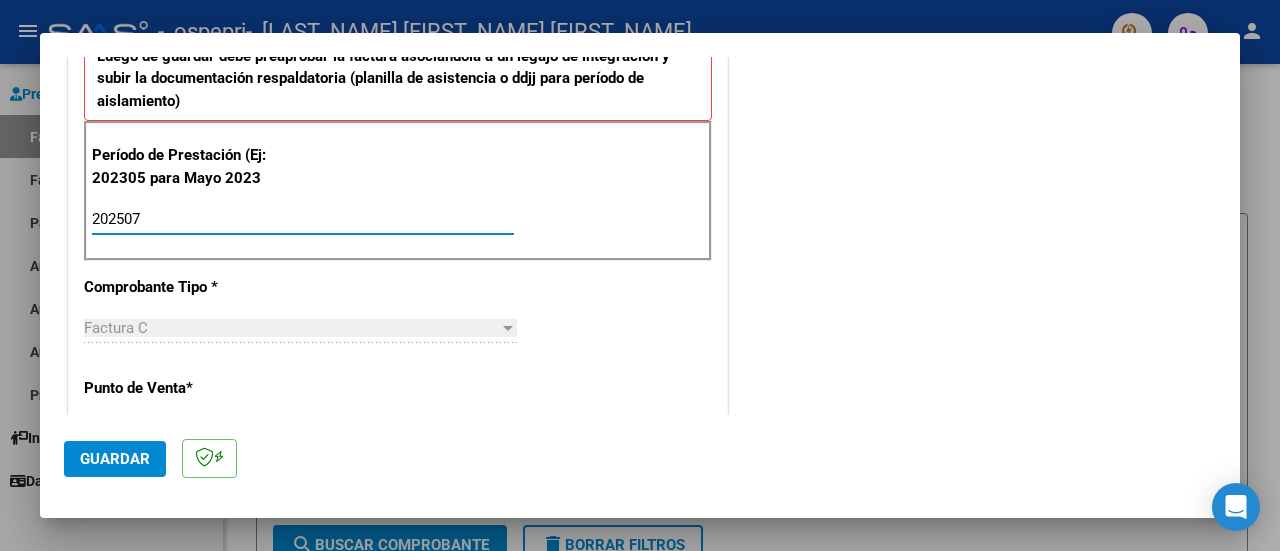 type on "202507" 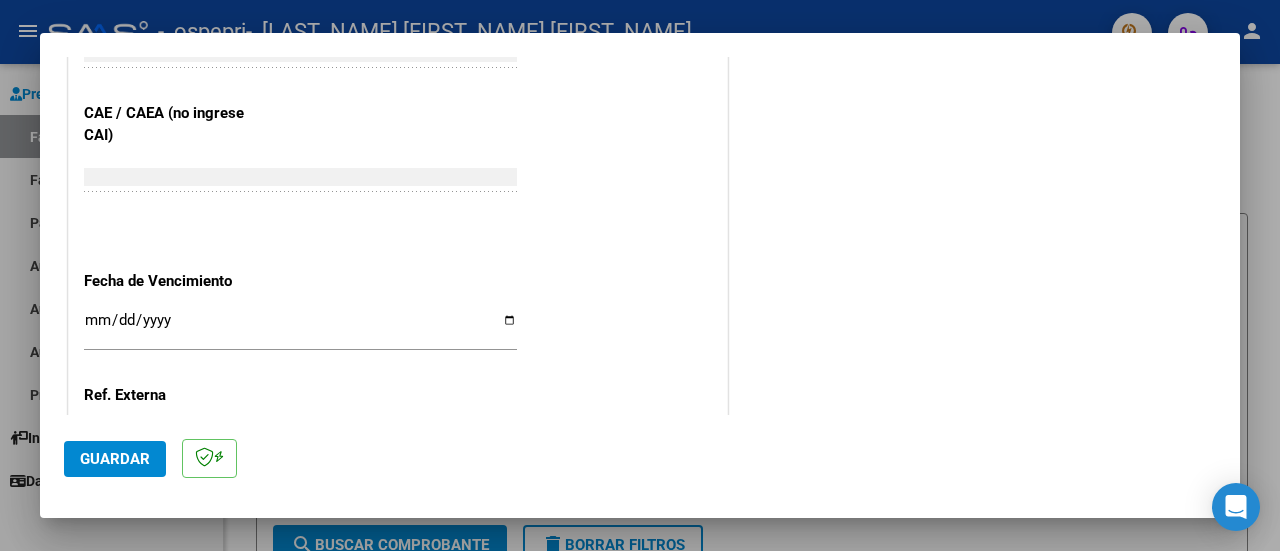 scroll, scrollTop: 1248, scrollLeft: 0, axis: vertical 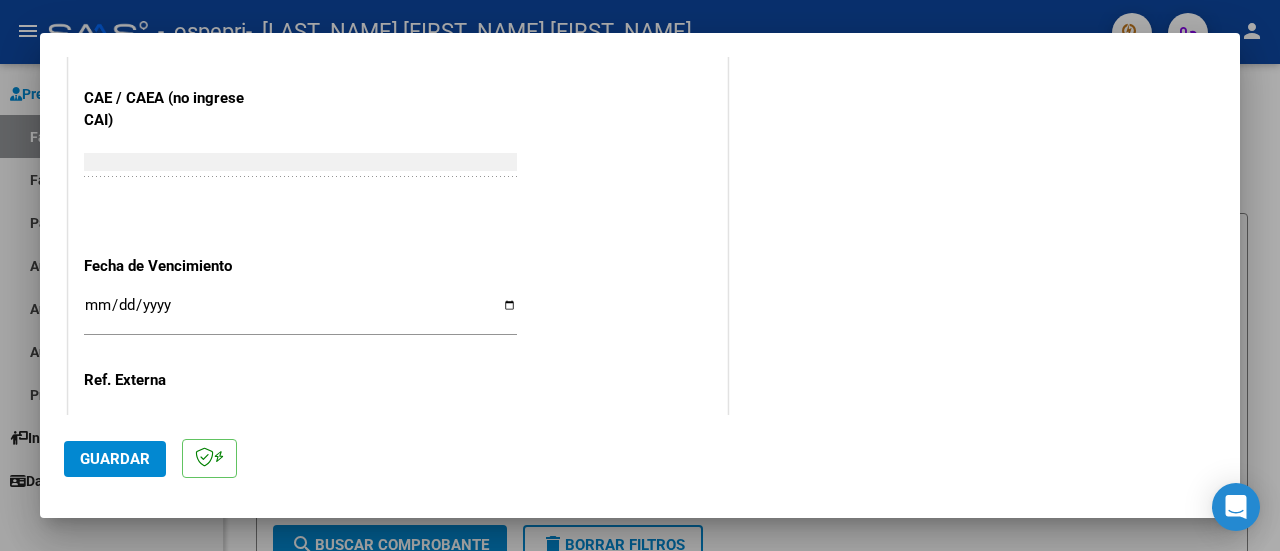 click on "Ingresar la fecha" at bounding box center [300, 313] 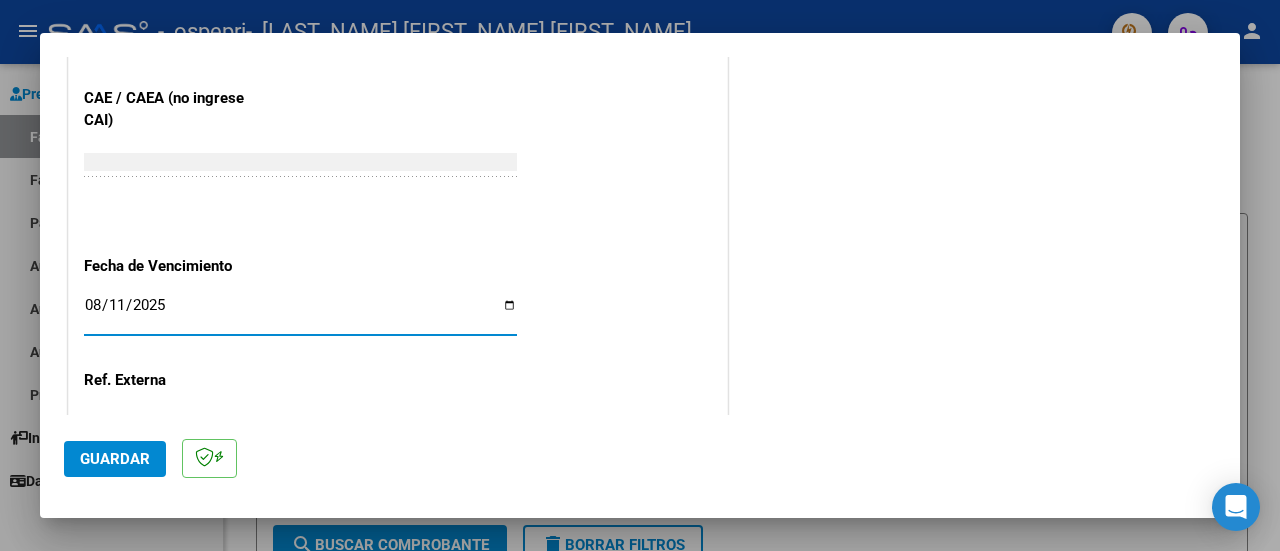 type on "2025-08-11" 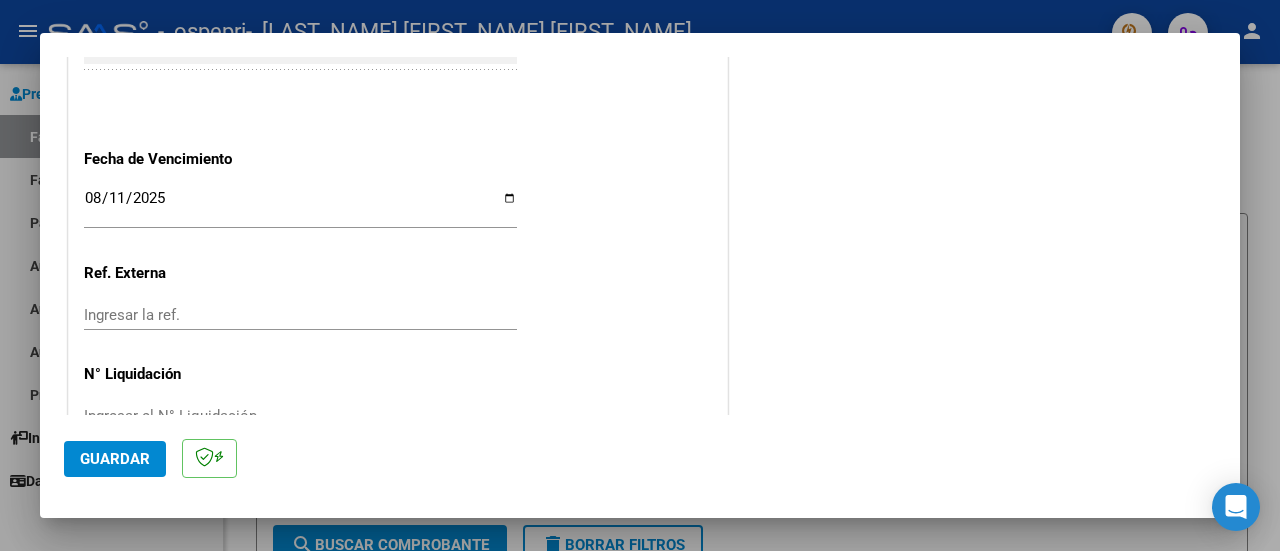 scroll, scrollTop: 1404, scrollLeft: 0, axis: vertical 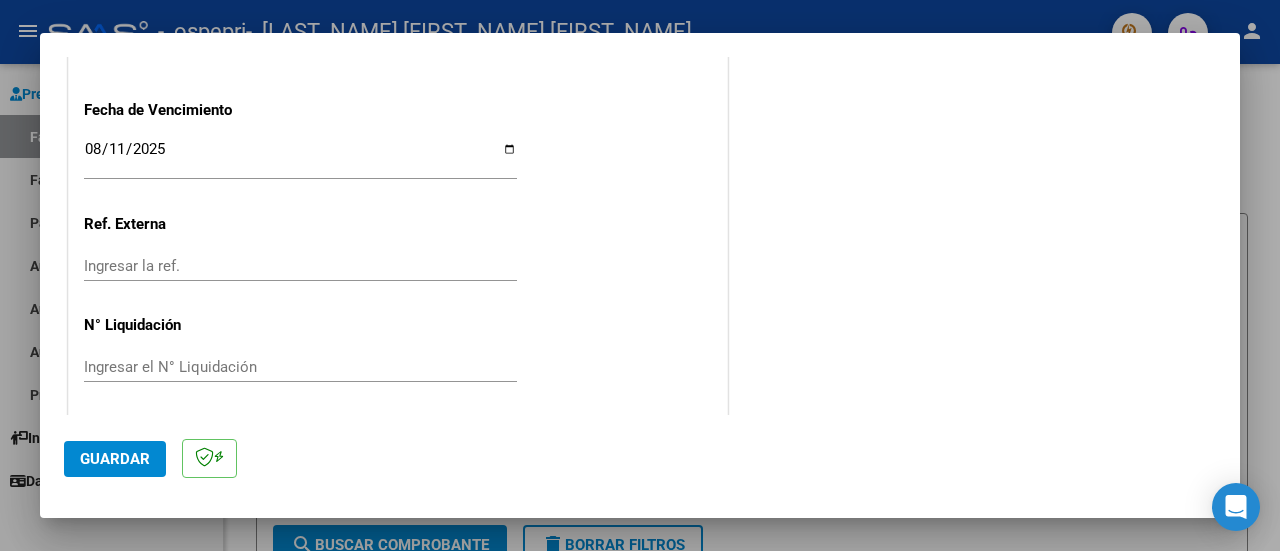 click on "Ingresar el N° Liquidación" at bounding box center (300, 367) 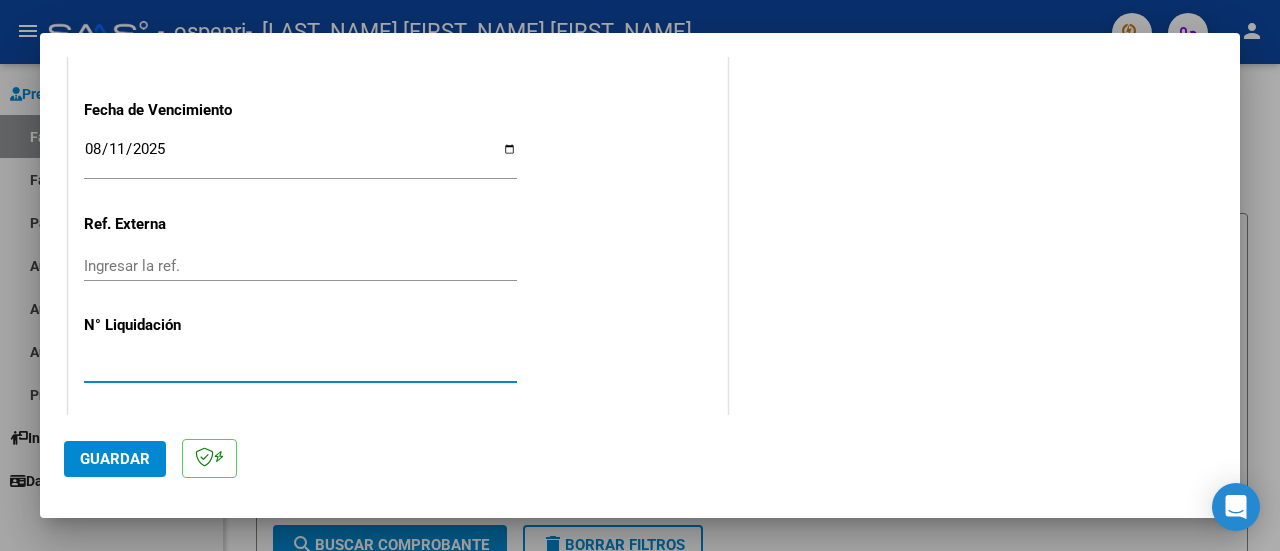 type on "[NUMBER]" 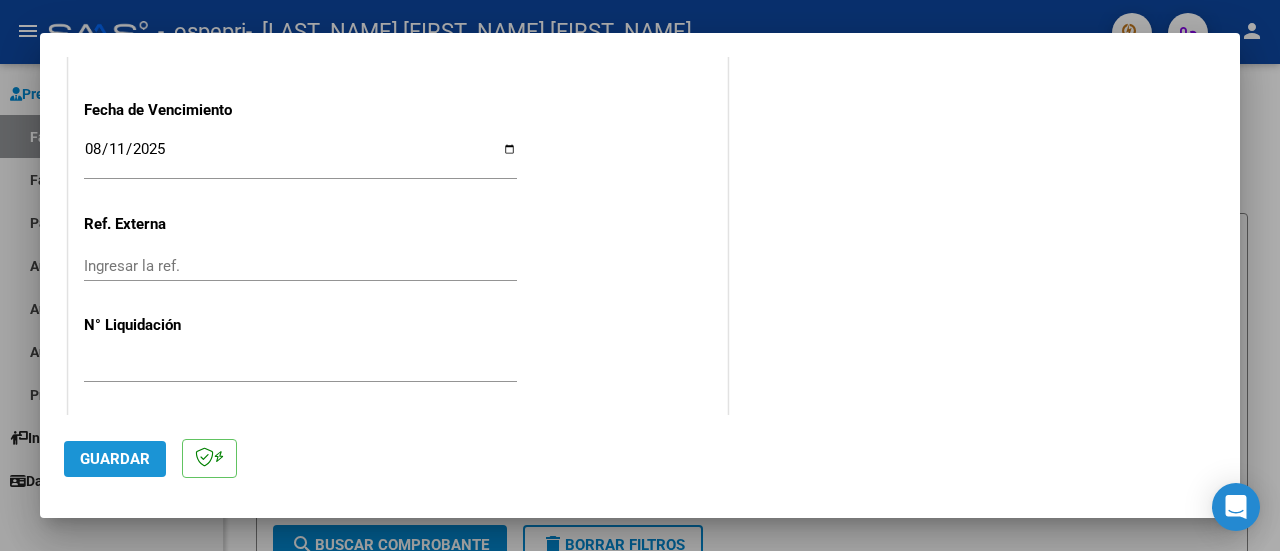 click on "Guardar" 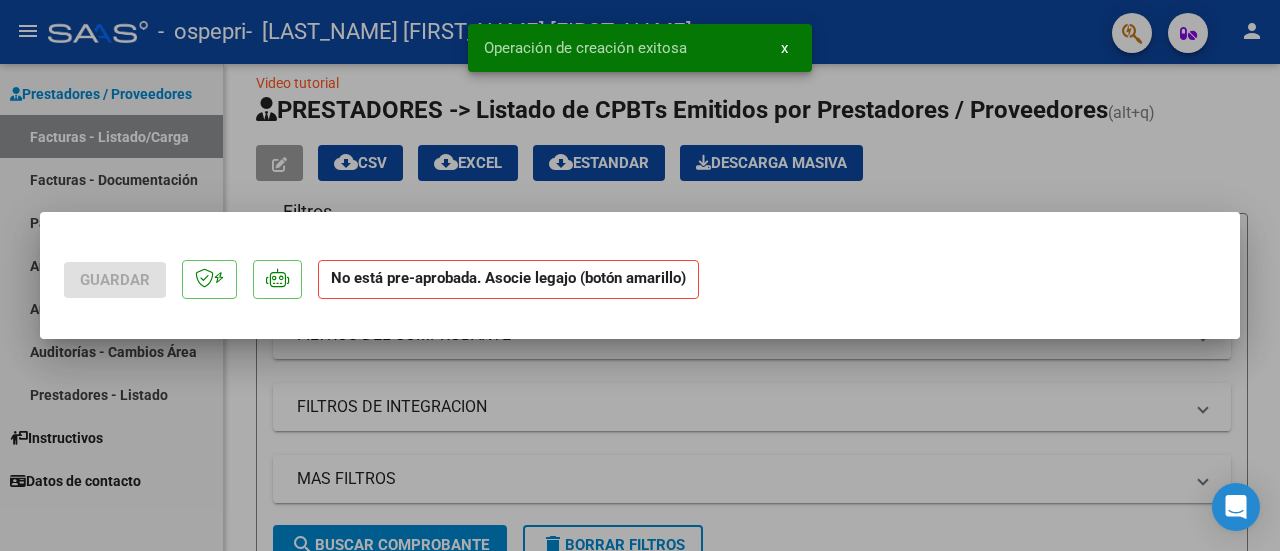 scroll, scrollTop: 0, scrollLeft: 0, axis: both 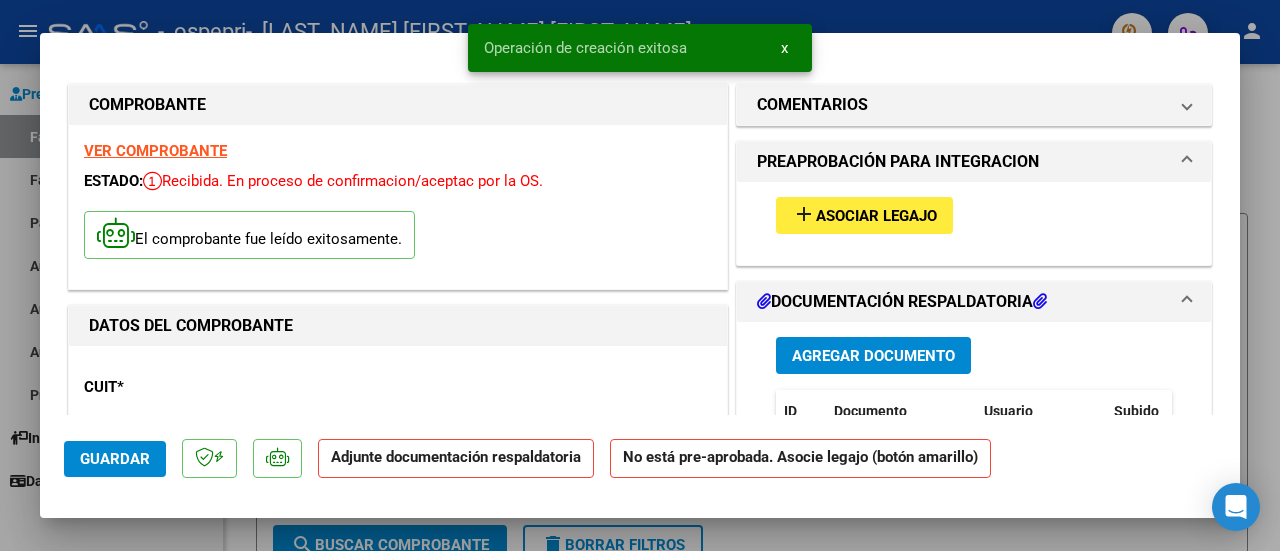 click on "add Asociar Legajo" at bounding box center [864, 215] 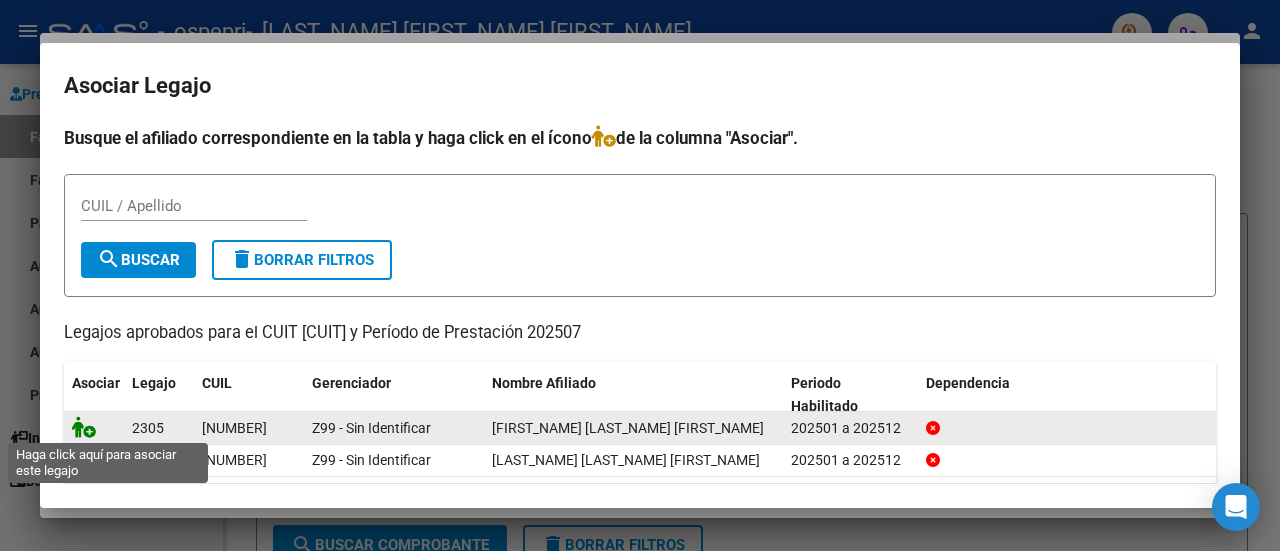 click 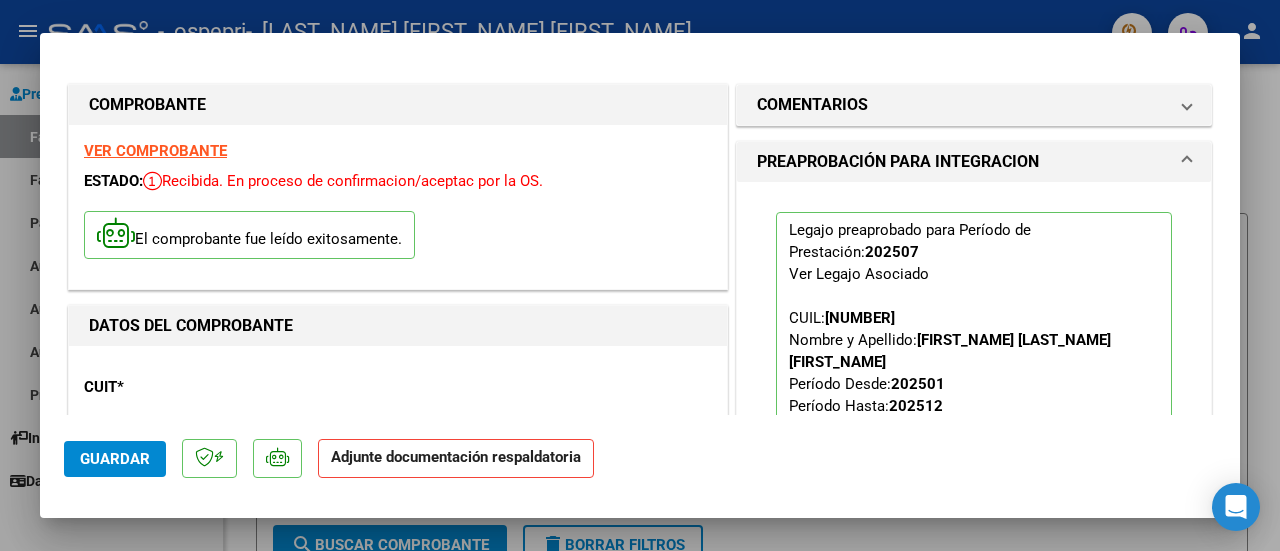 scroll, scrollTop: 420, scrollLeft: 0, axis: vertical 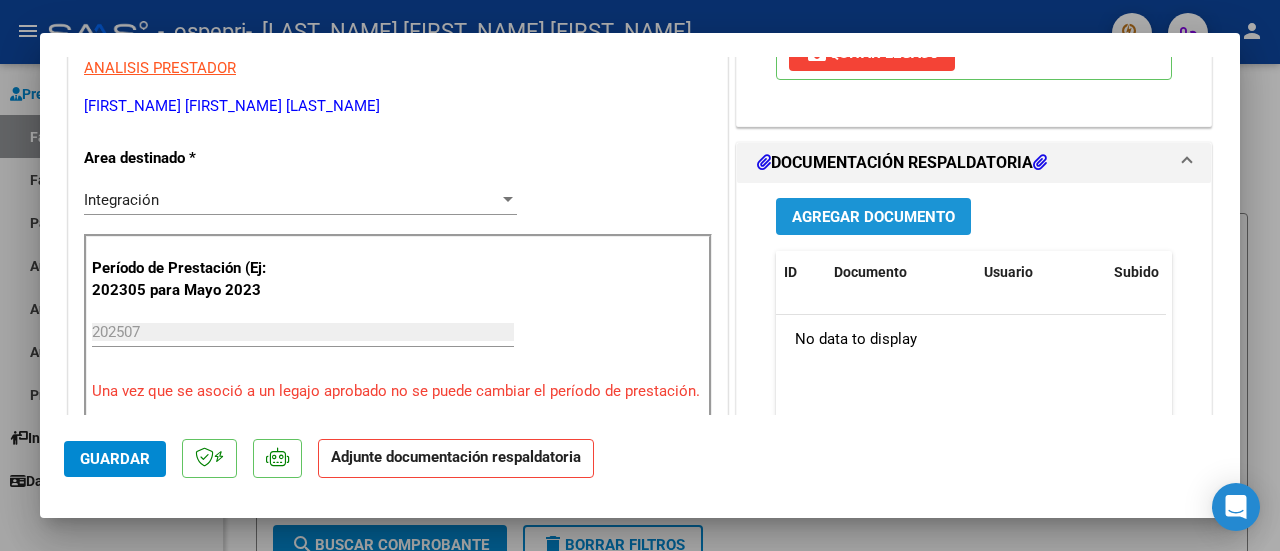 click on "Agregar Documento" at bounding box center [873, 216] 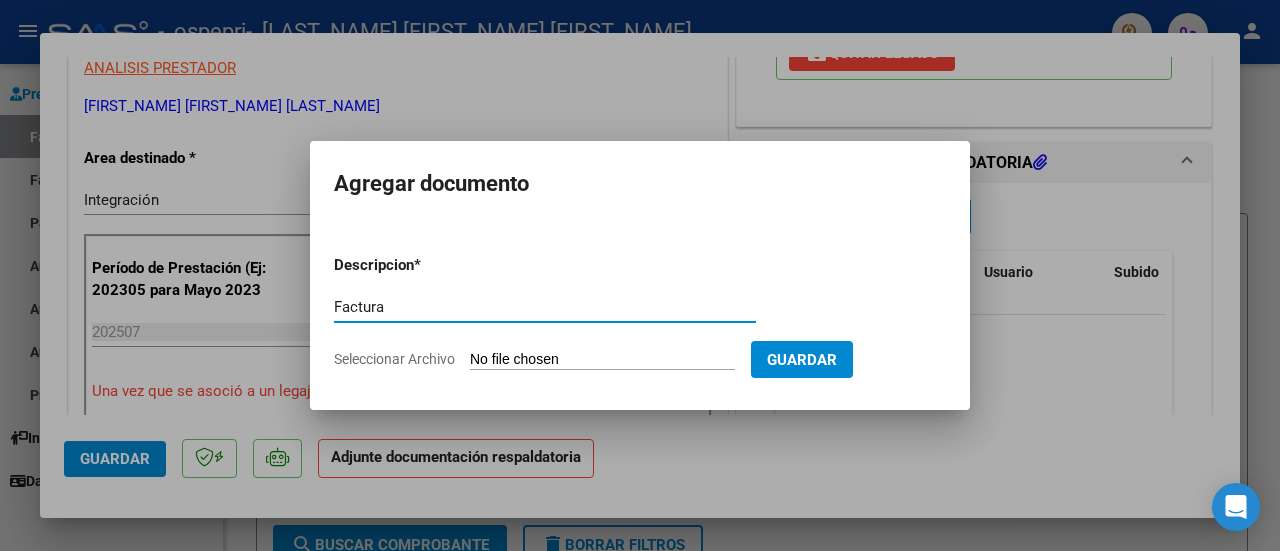type on "Factura" 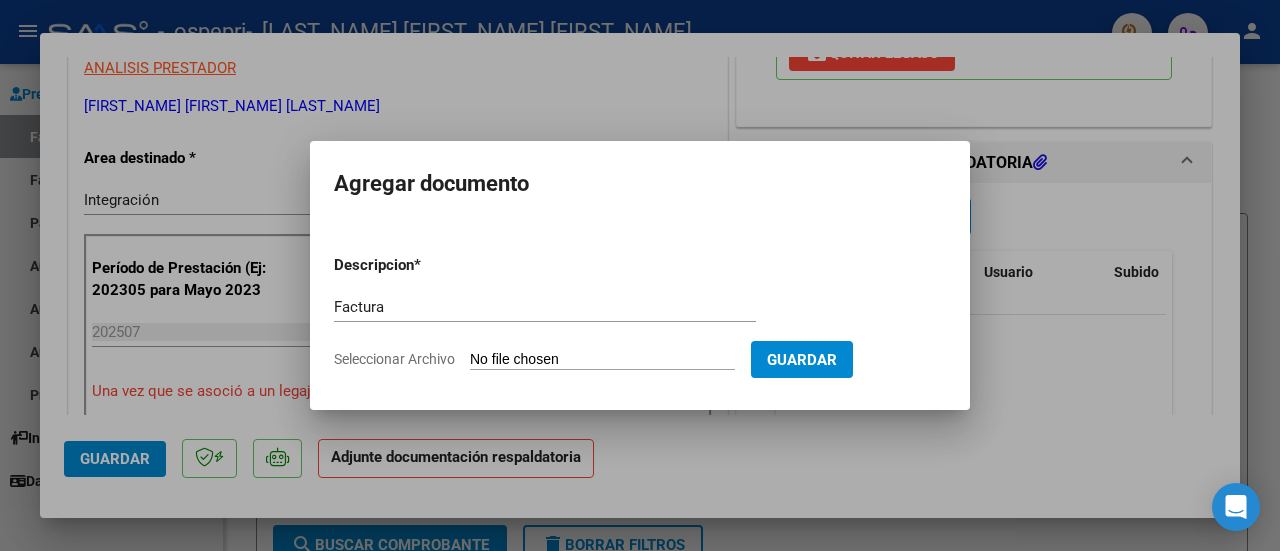 type on "C:\fakepath\[NUMBER]_[NUMBER]_[NUMBER]_[NUMBER].pdf" 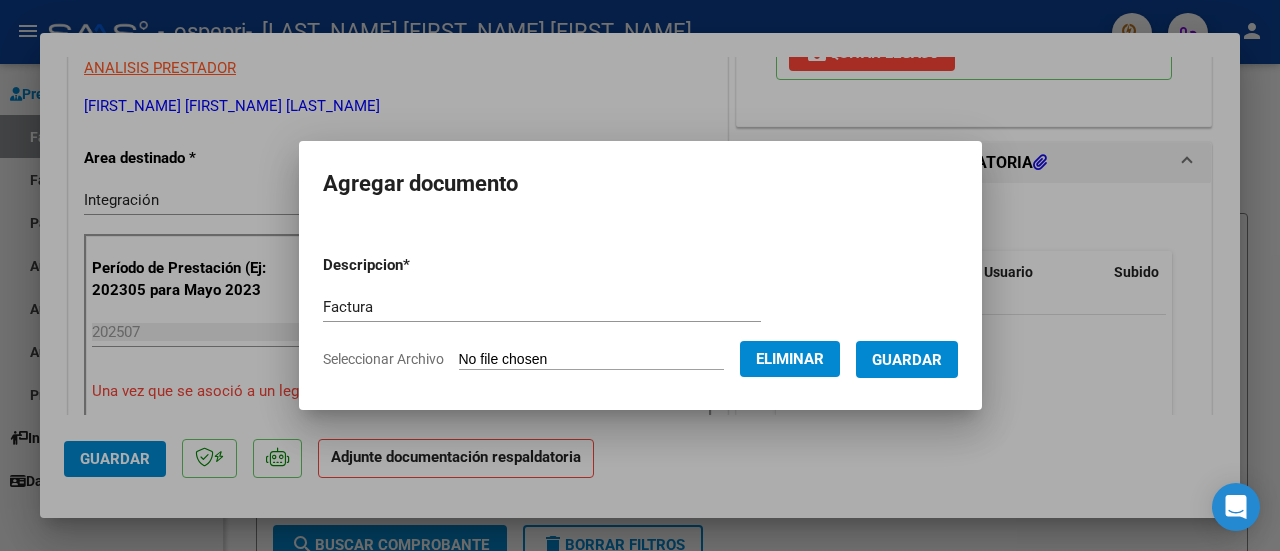 click on "Guardar" at bounding box center [907, 360] 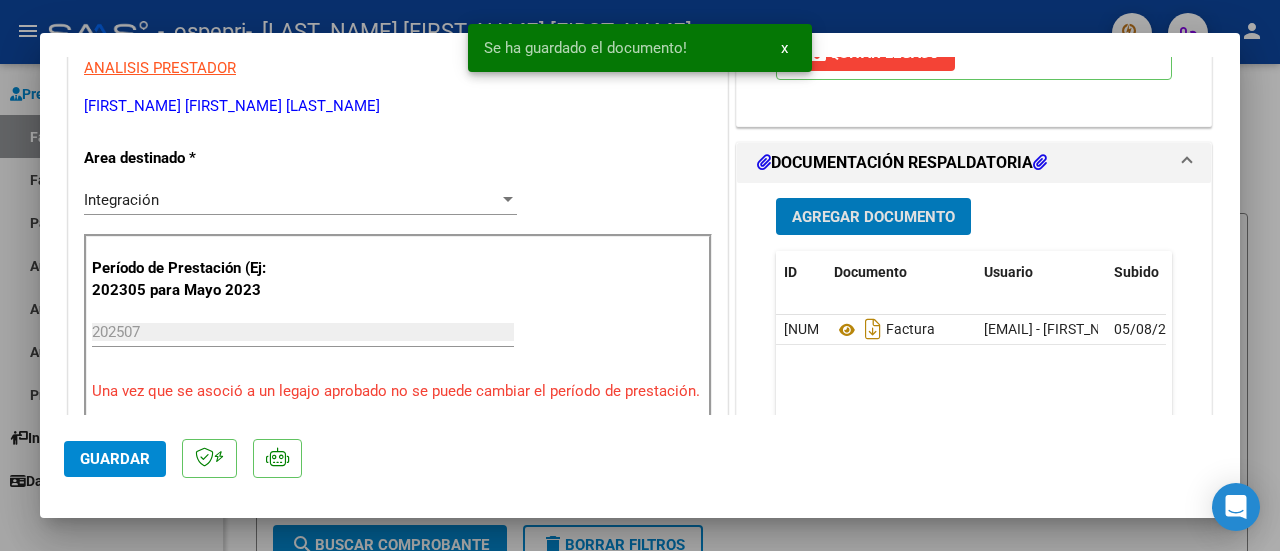 click on "Agregar Documento" at bounding box center [873, 217] 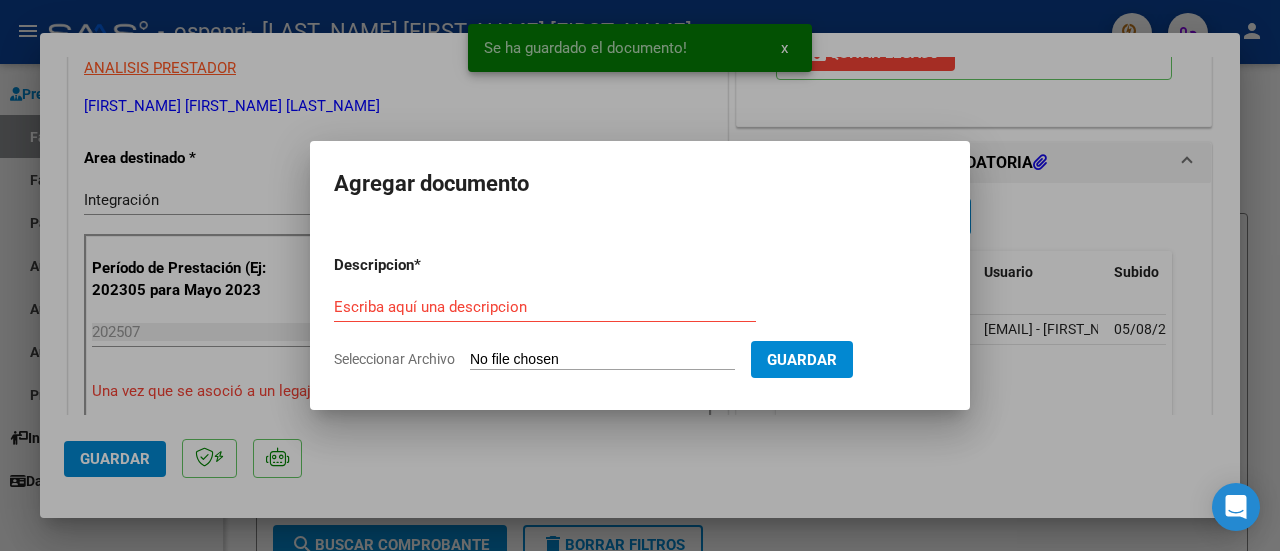 click on "Descripcion  *   Escriba aquí una descripcion  Seleccionar Archivo Guardar" at bounding box center [640, 312] 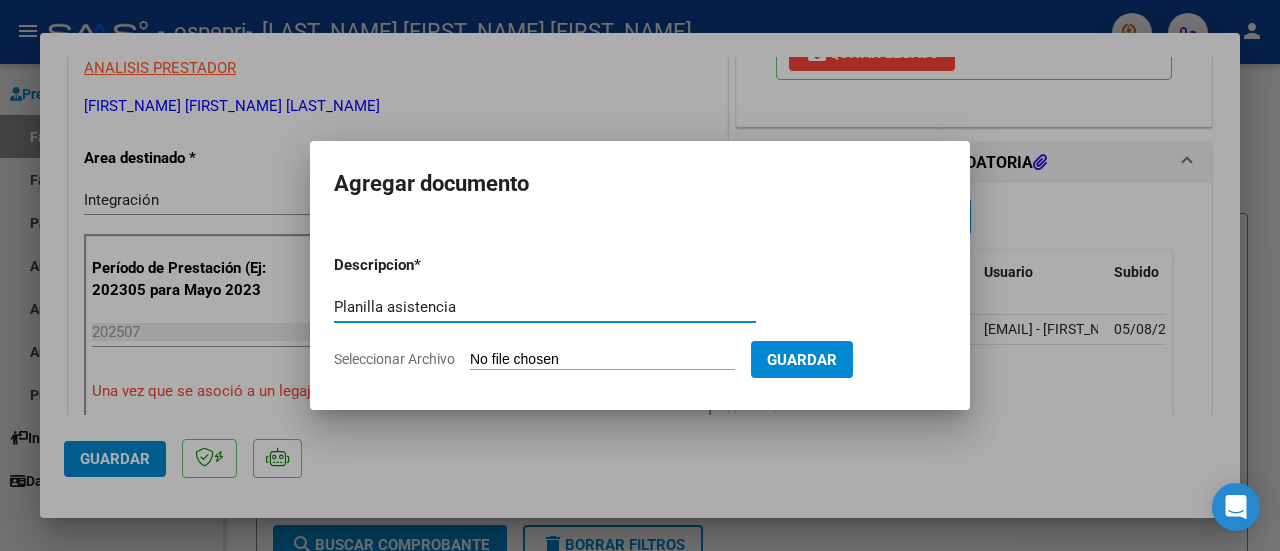 type on "Planilla asistencia" 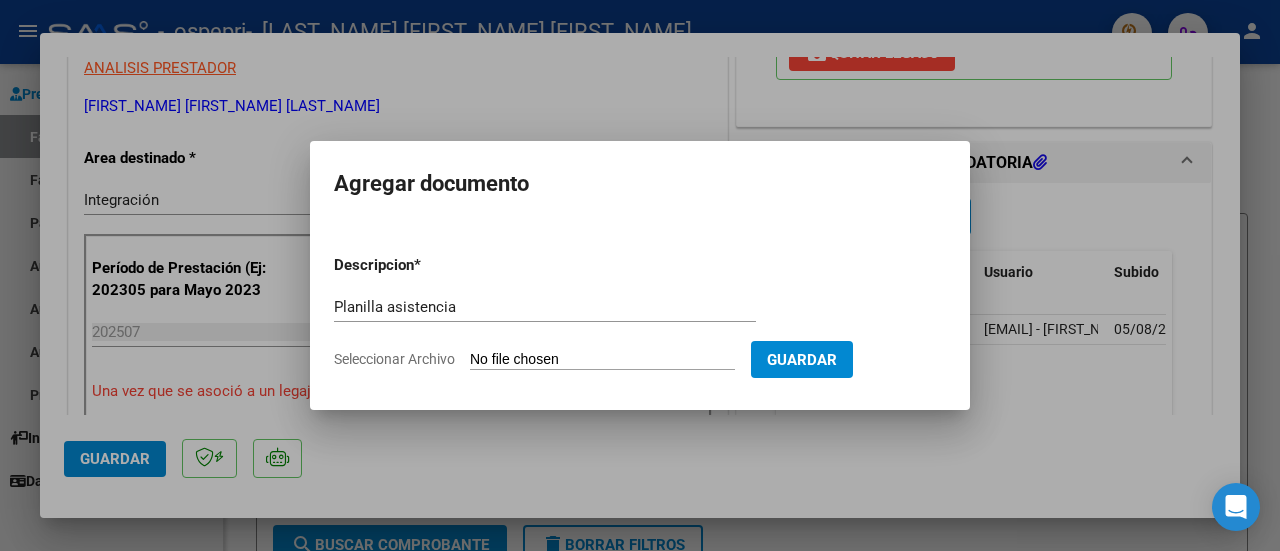 click on "Seleccionar Archivo" at bounding box center (602, 360) 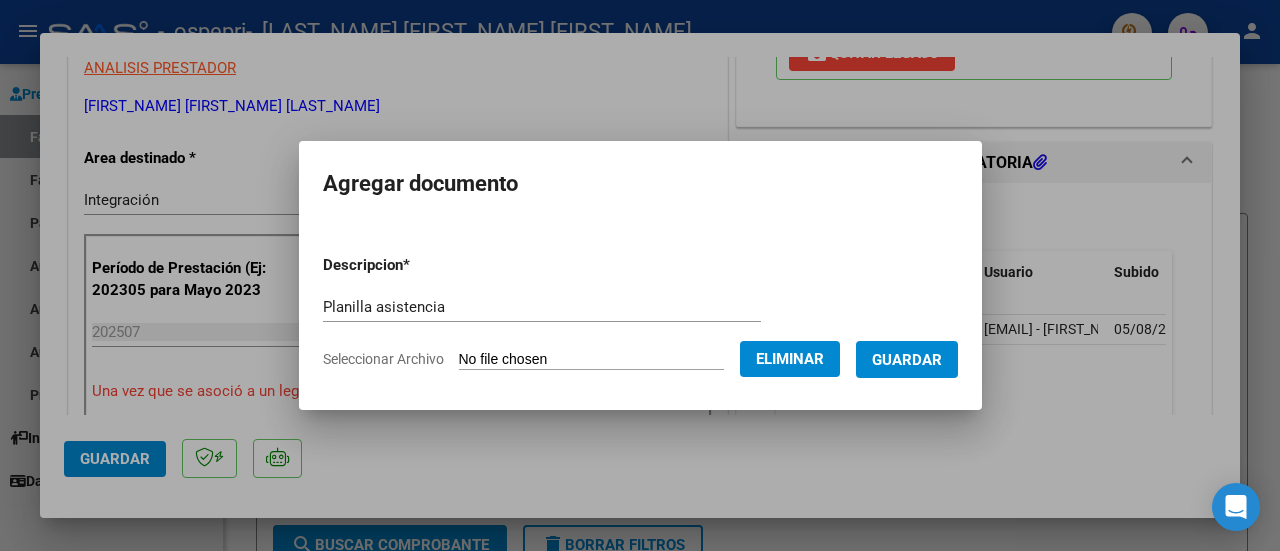 click on "Guardar" at bounding box center (907, 360) 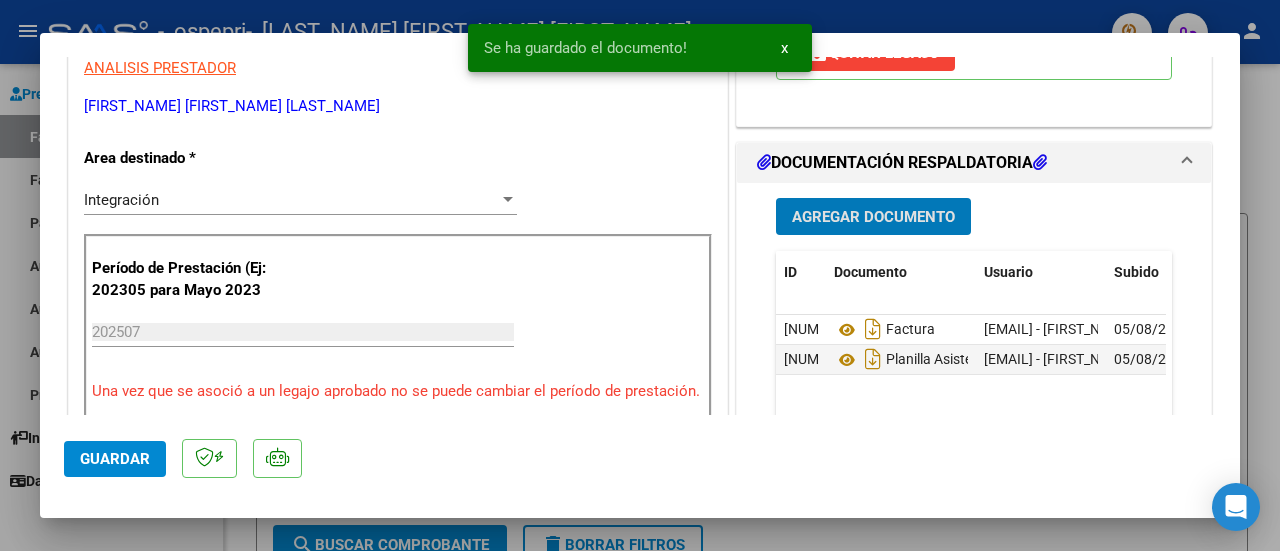 click on "Guardar" 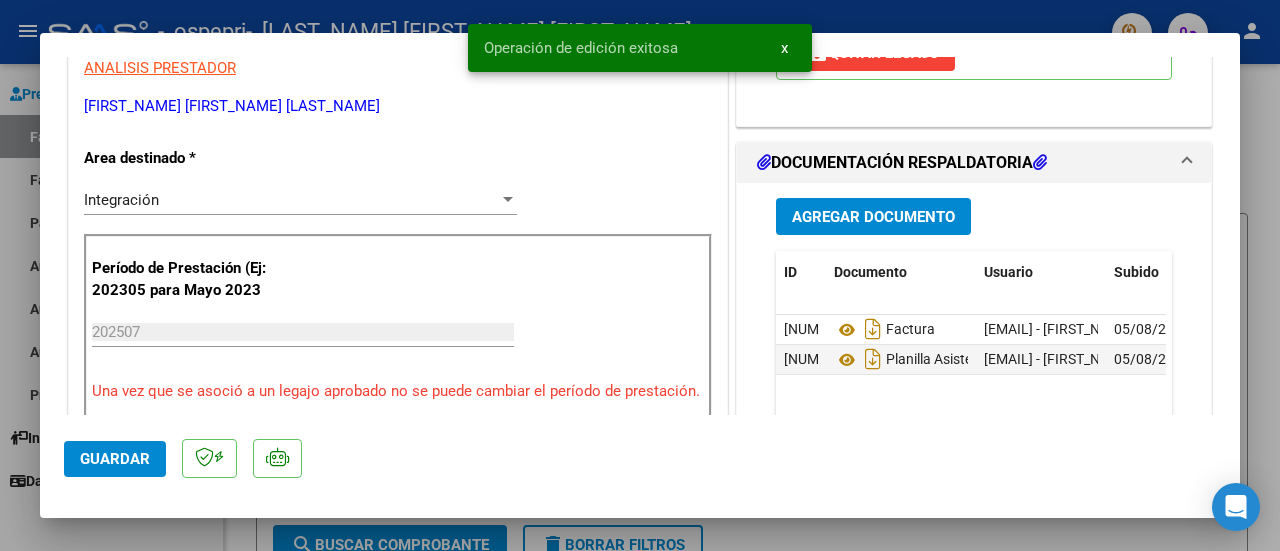 click at bounding box center (640, 275) 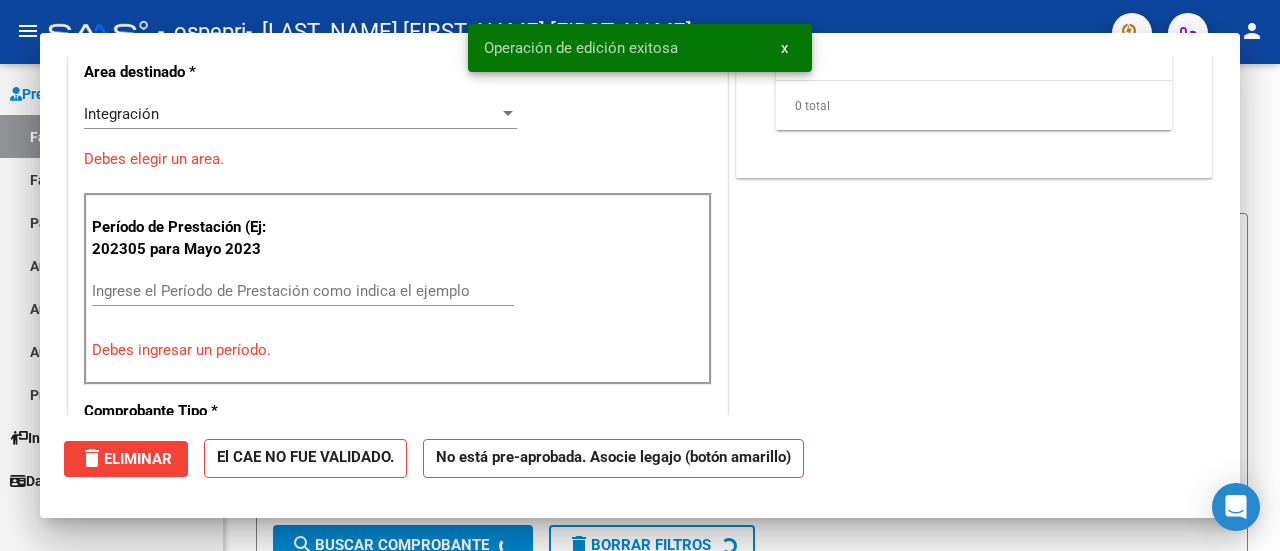 scroll, scrollTop: 0, scrollLeft: 0, axis: both 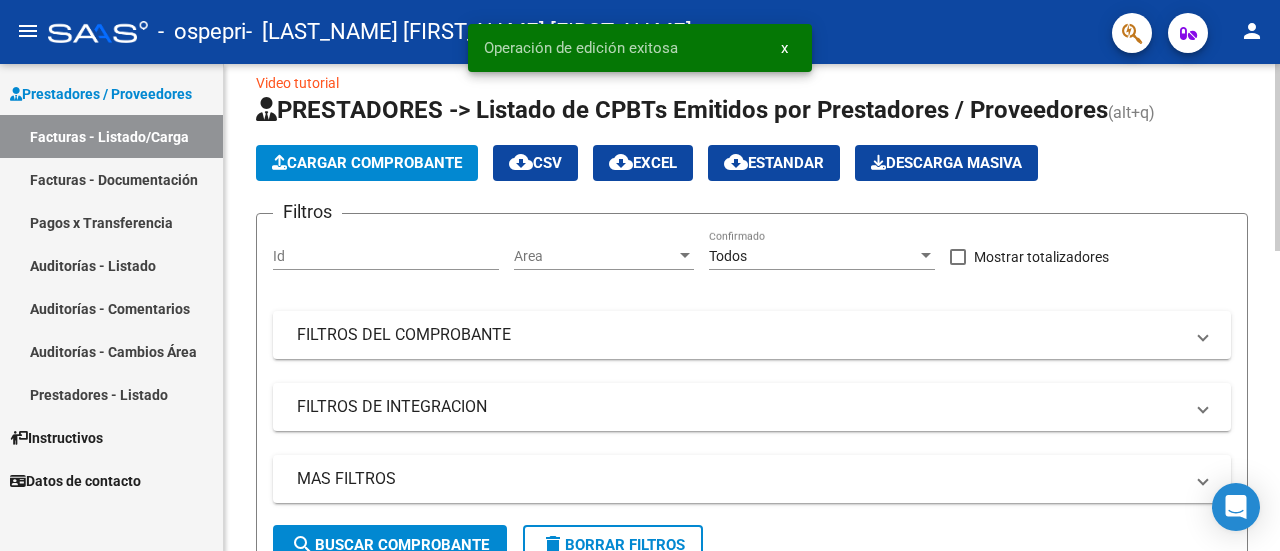 click 